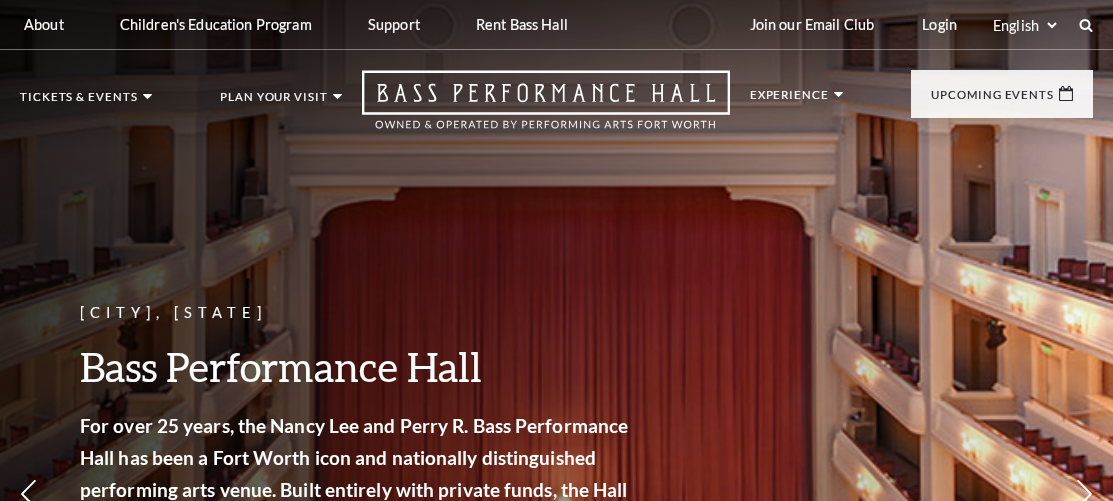 scroll, scrollTop: 0, scrollLeft: 0, axis: both 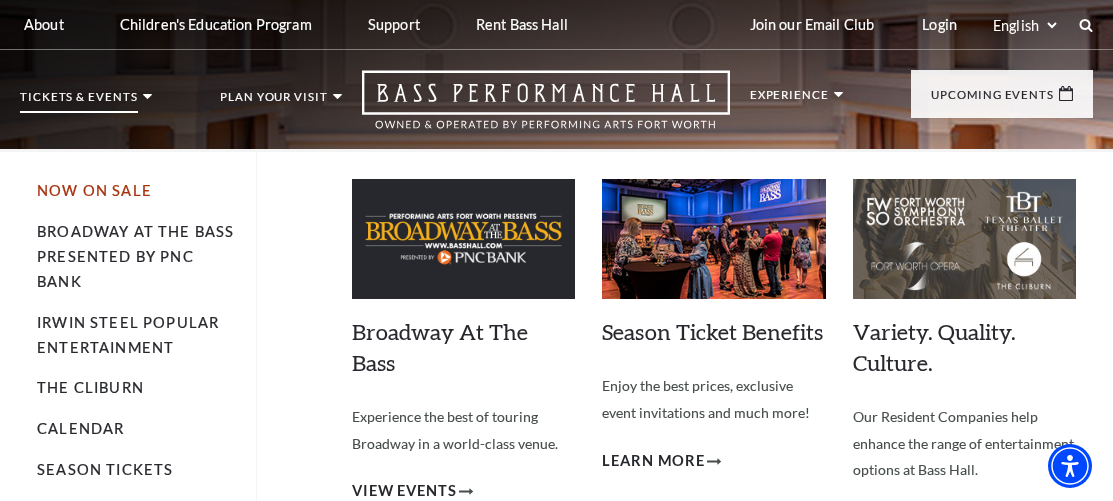 click on "Now On Sale" at bounding box center (94, 190) 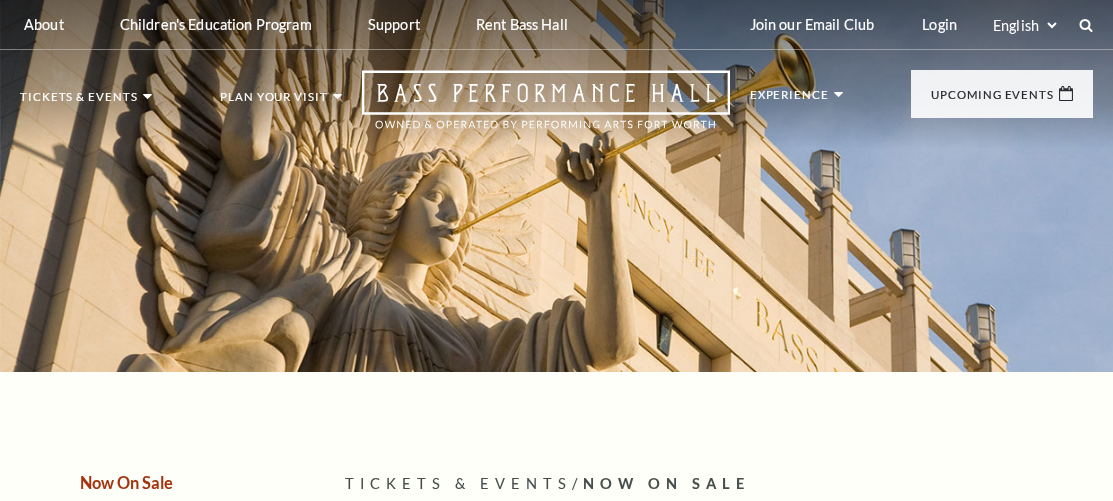 scroll, scrollTop: 0, scrollLeft: 0, axis: both 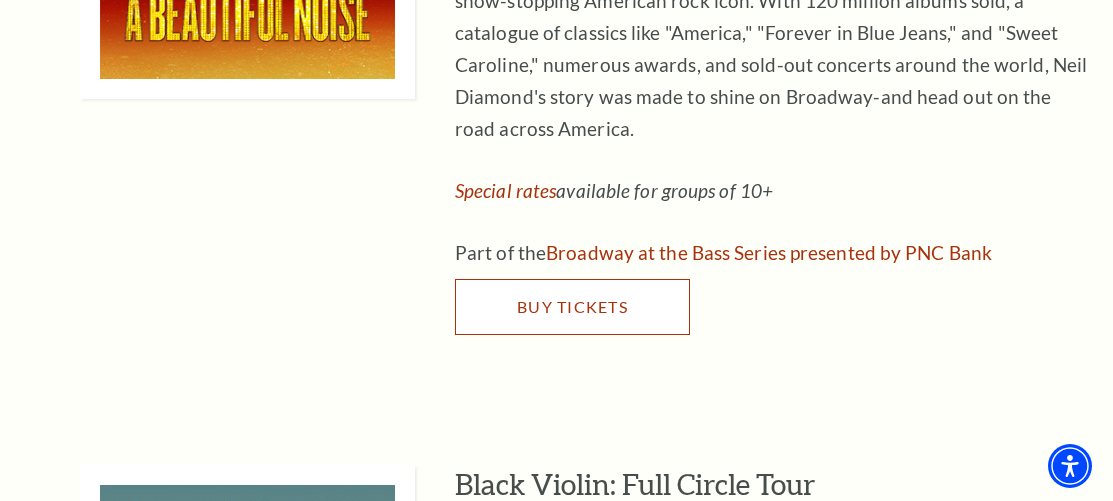 click on "Buy Tickets" at bounding box center (572, 306) 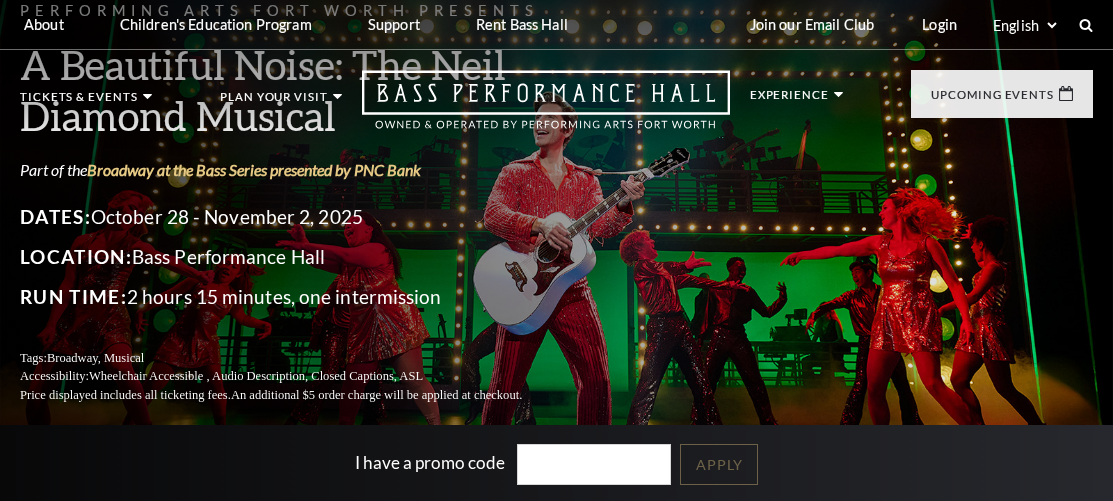 scroll, scrollTop: 0, scrollLeft: 0, axis: both 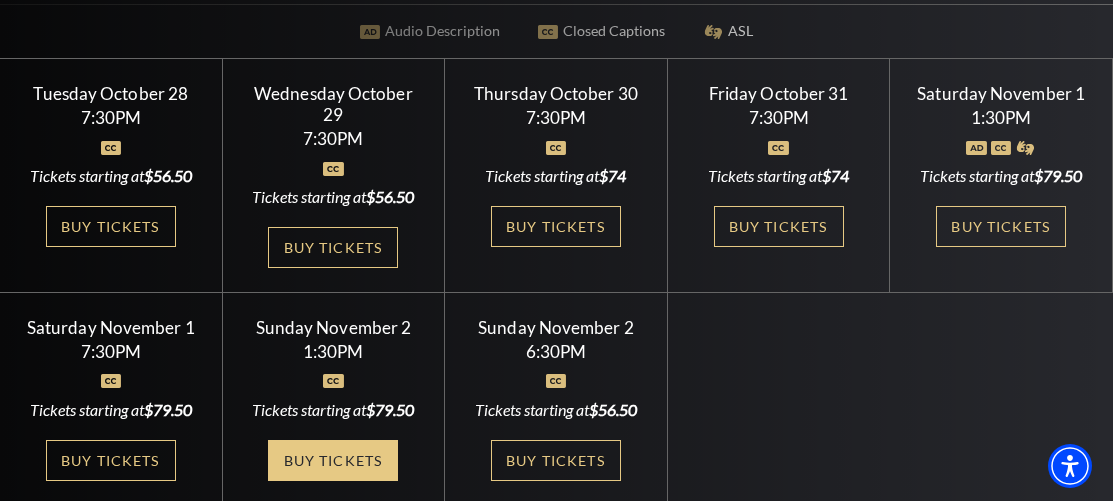 click on "Buy Tickets" at bounding box center [333, 460] 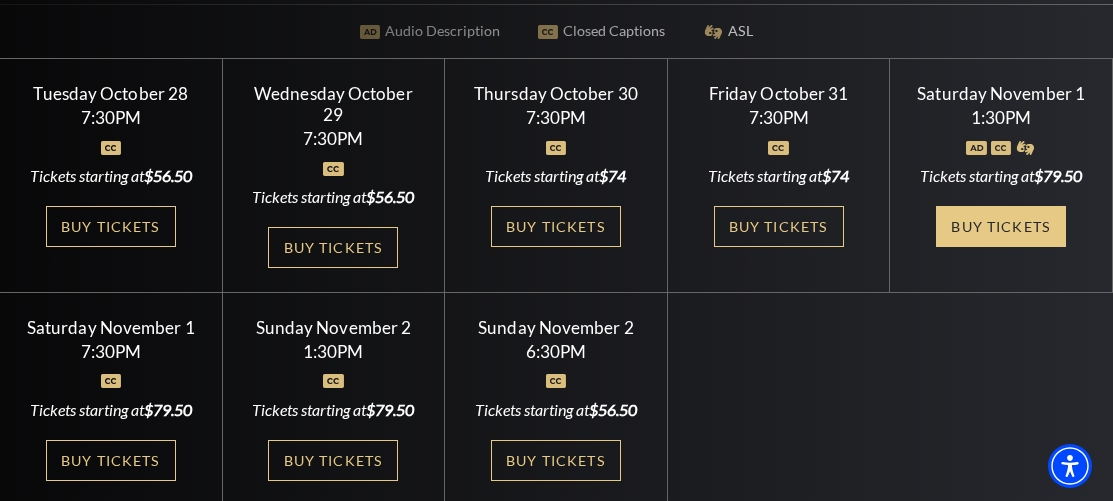 click on "Buy Tickets" at bounding box center [1001, 226] 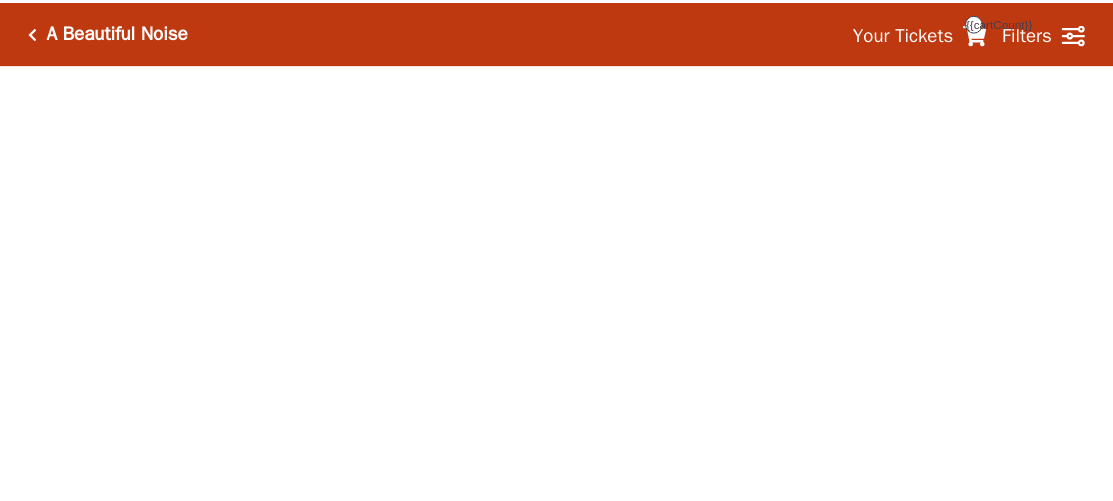 scroll, scrollTop: 0, scrollLeft: 0, axis: both 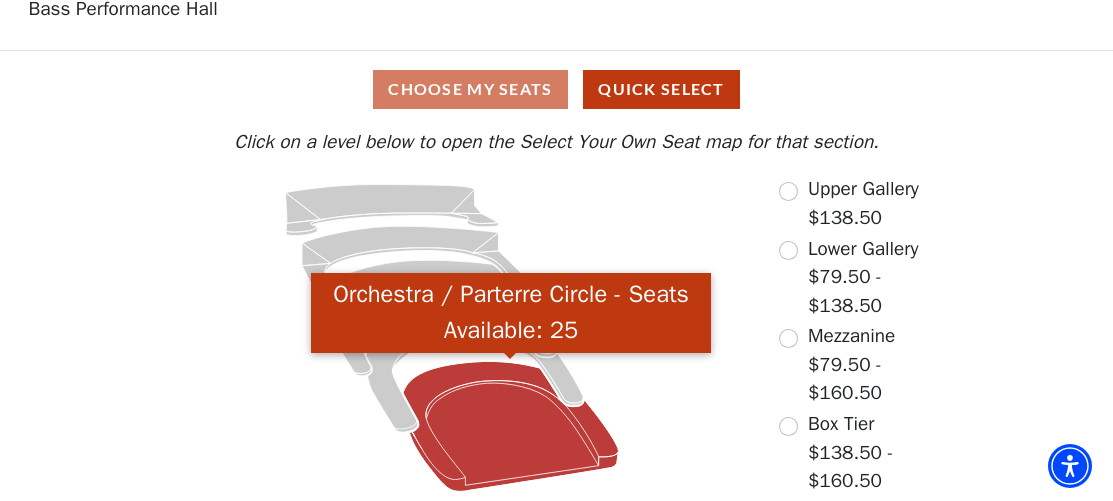 click 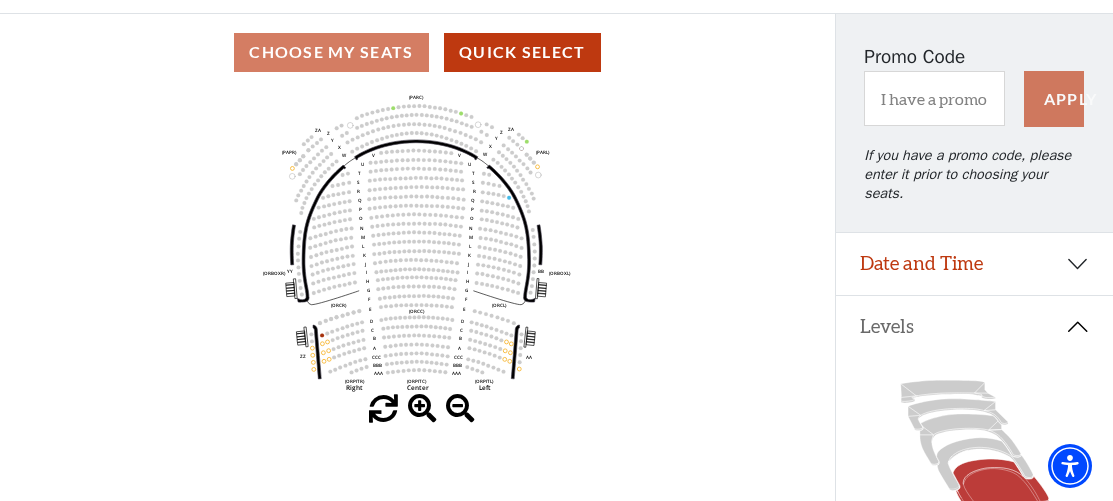 scroll, scrollTop: 193, scrollLeft: 0, axis: vertical 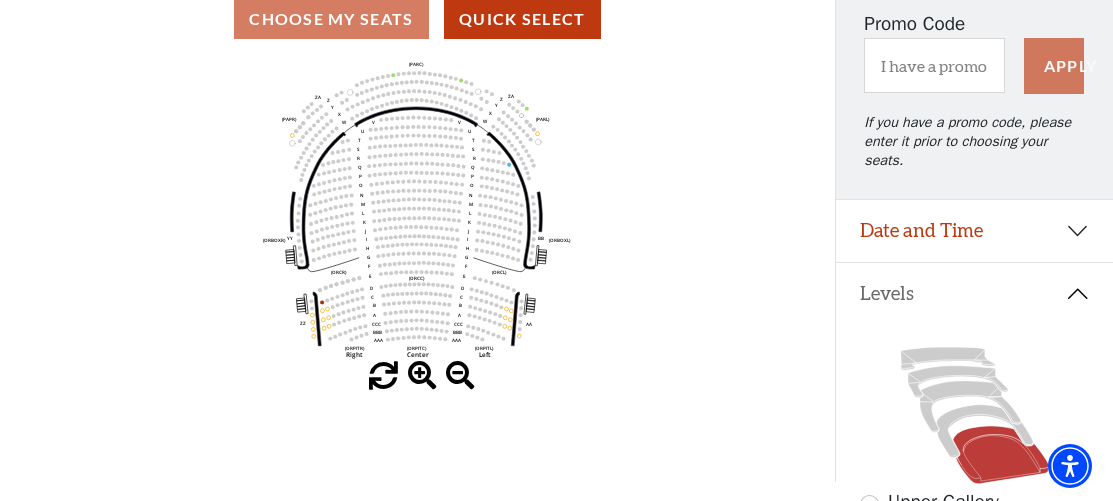 click at bounding box center (422, 376) 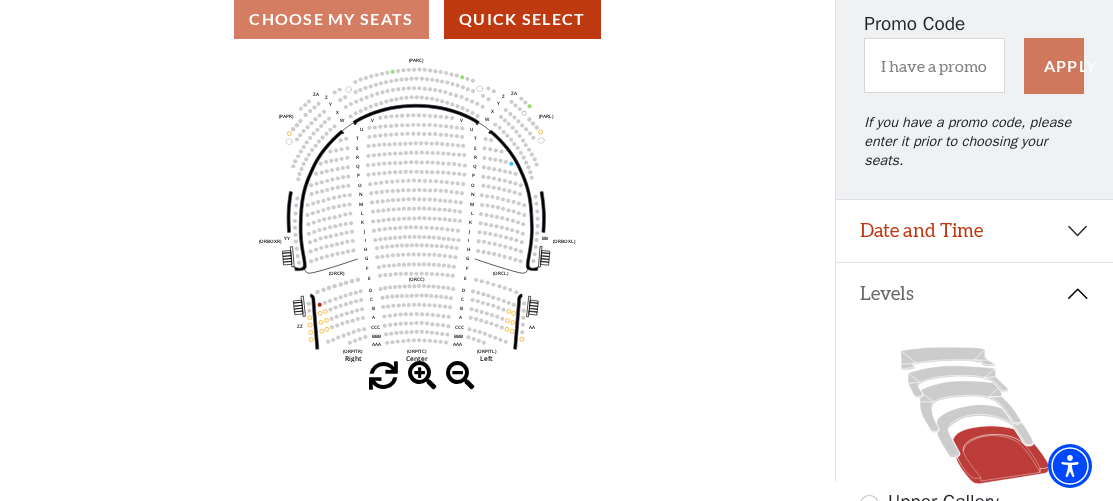 click at bounding box center (422, 376) 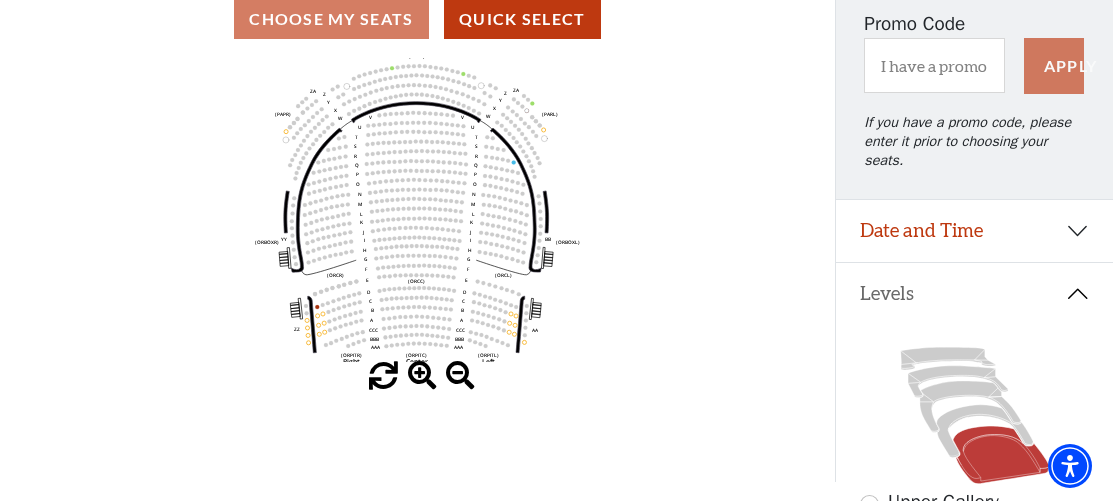 click at bounding box center [422, 376] 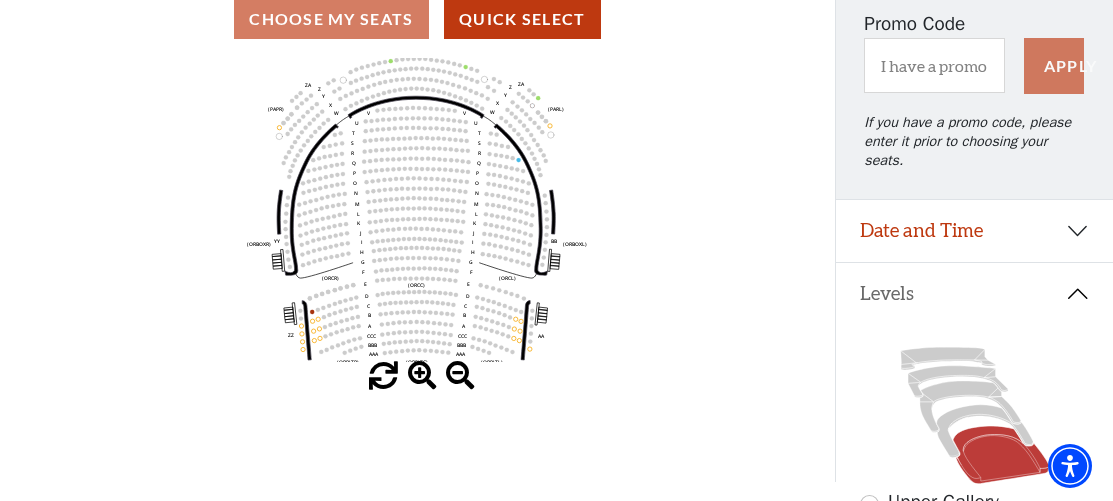 click at bounding box center (422, 376) 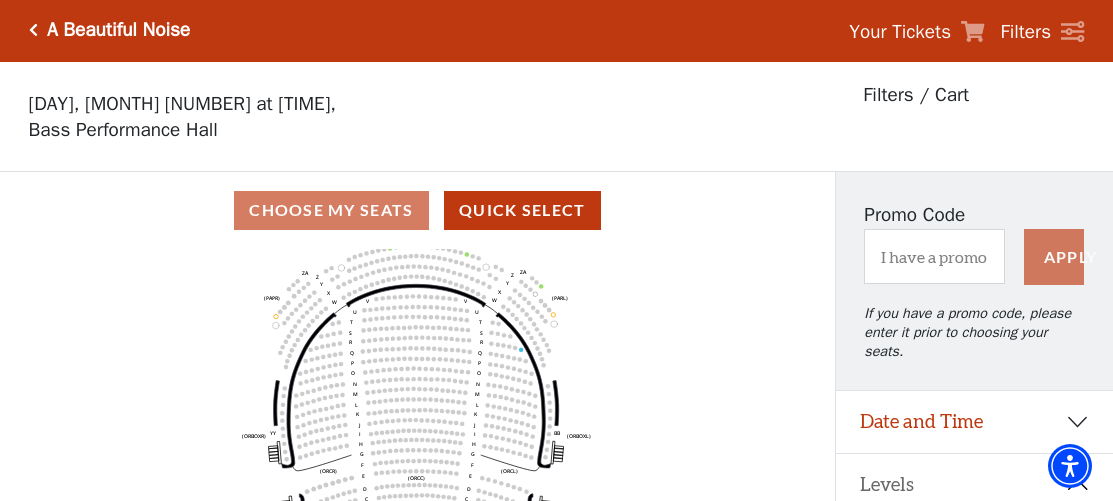 scroll, scrollTop: 0, scrollLeft: 0, axis: both 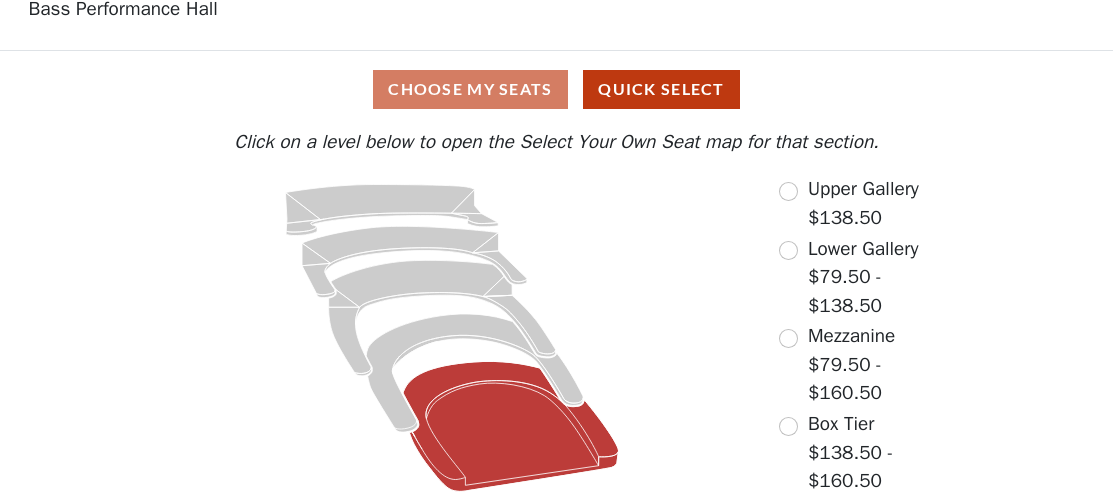 click 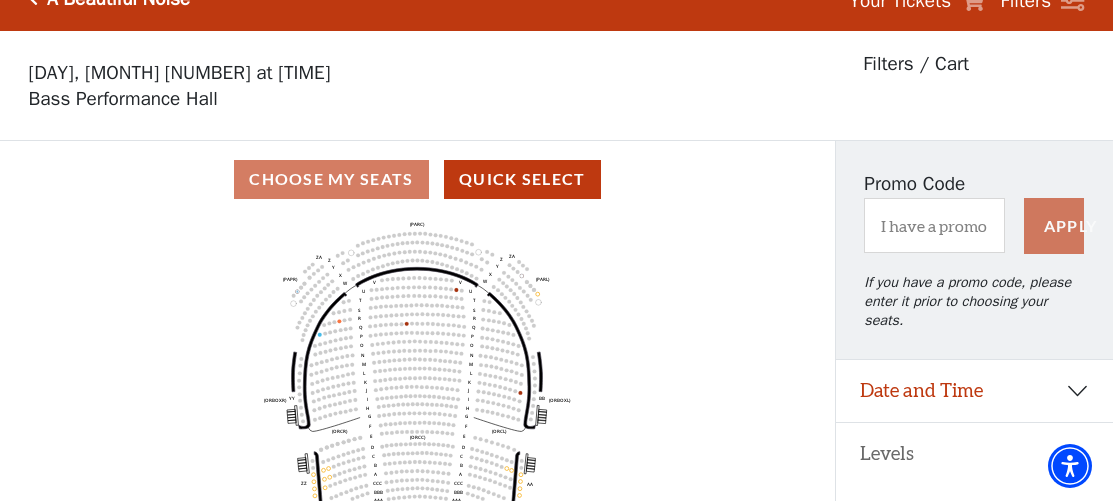 scroll, scrollTop: 0, scrollLeft: 0, axis: both 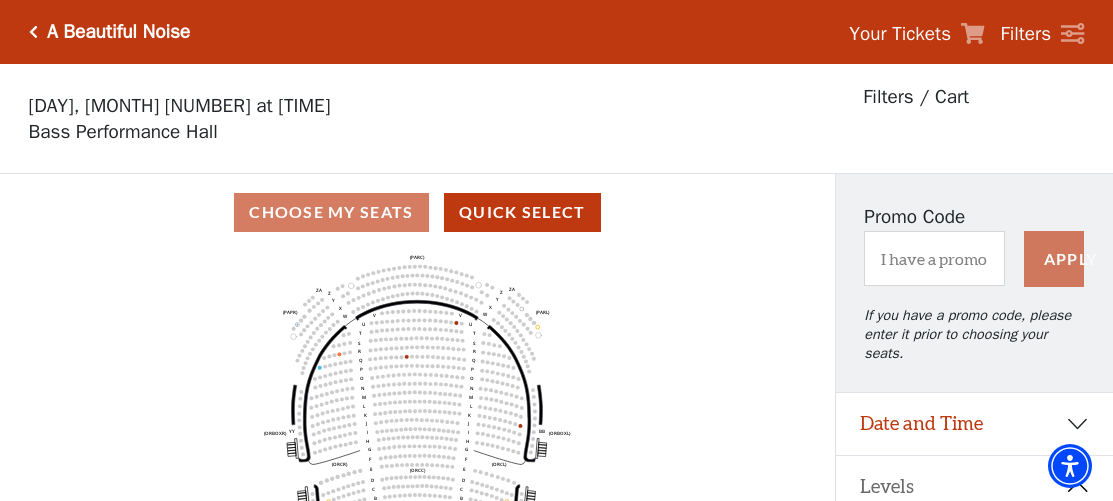 click at bounding box center [33, 32] 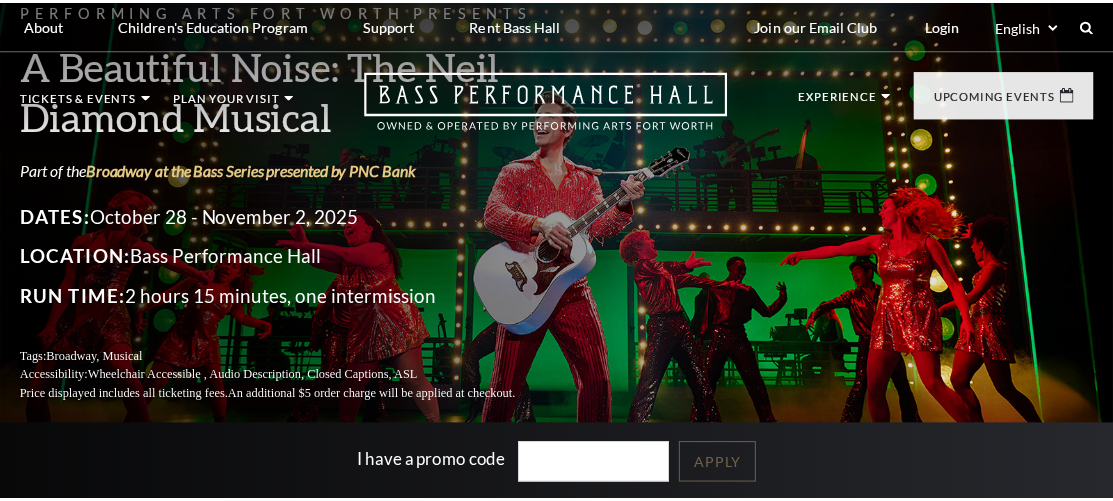 scroll, scrollTop: 0, scrollLeft: 0, axis: both 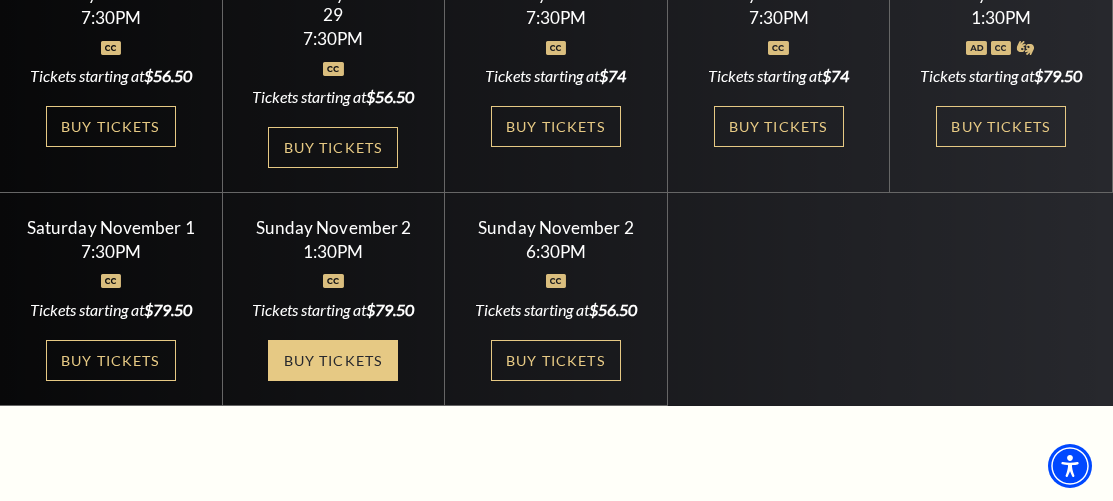 click on "Buy Tickets" at bounding box center (333, 360) 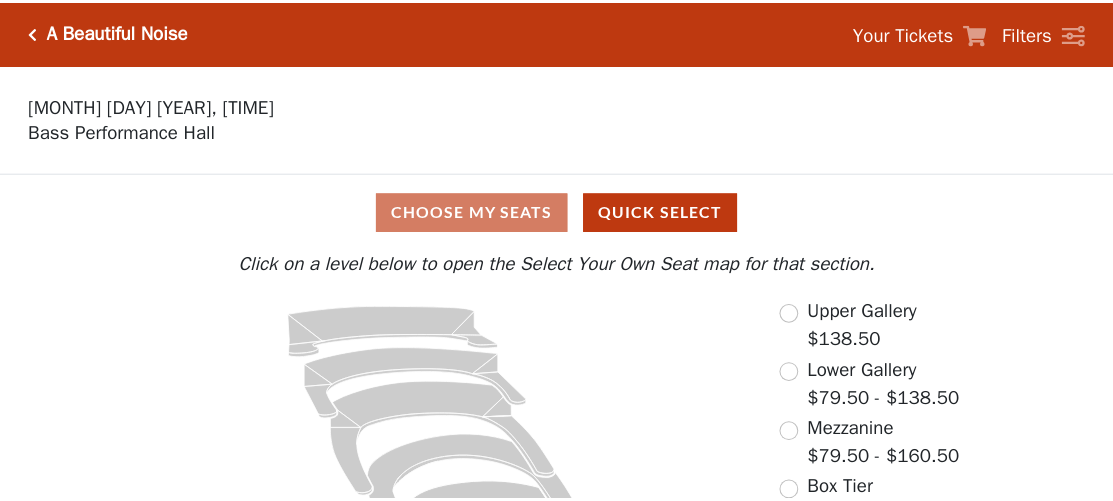 scroll, scrollTop: 0, scrollLeft: 0, axis: both 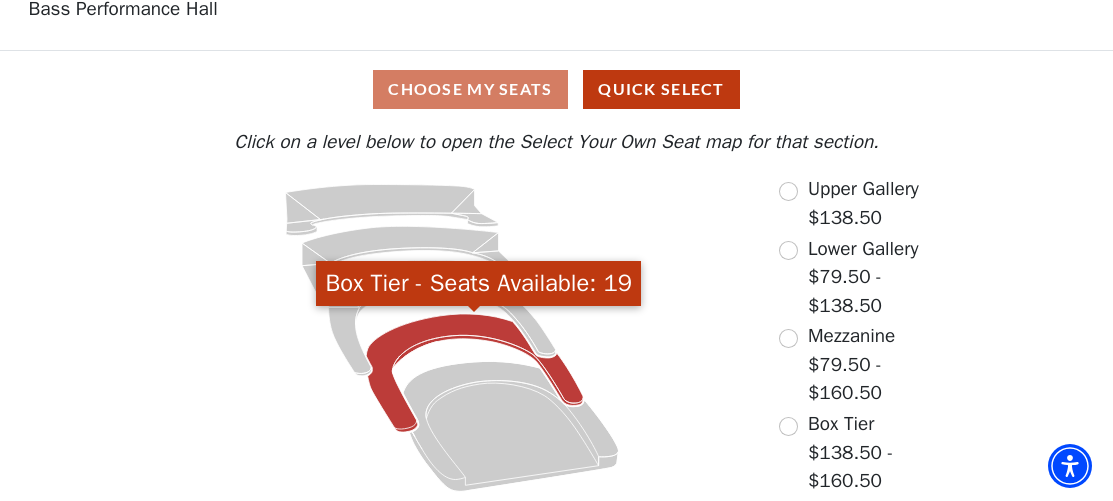 click 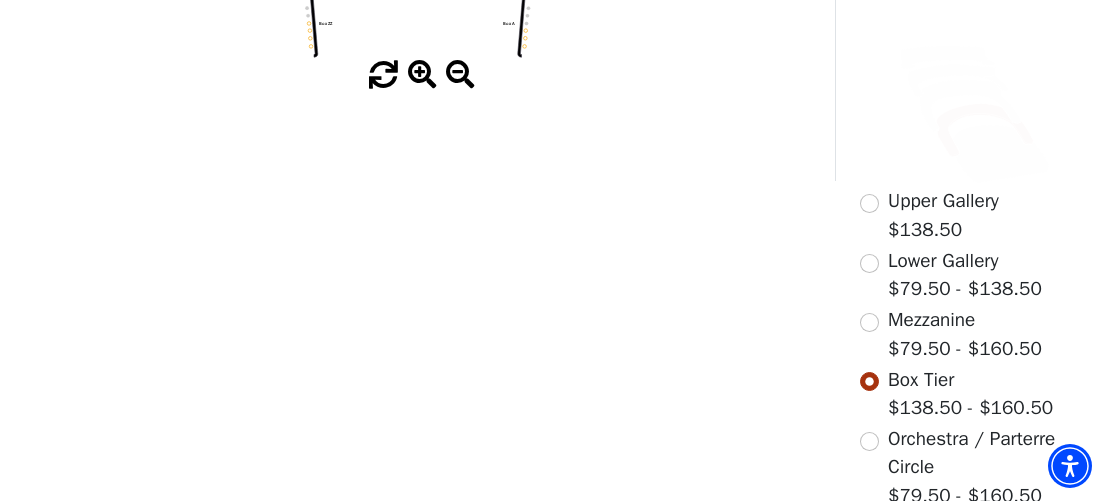 scroll, scrollTop: 300, scrollLeft: 0, axis: vertical 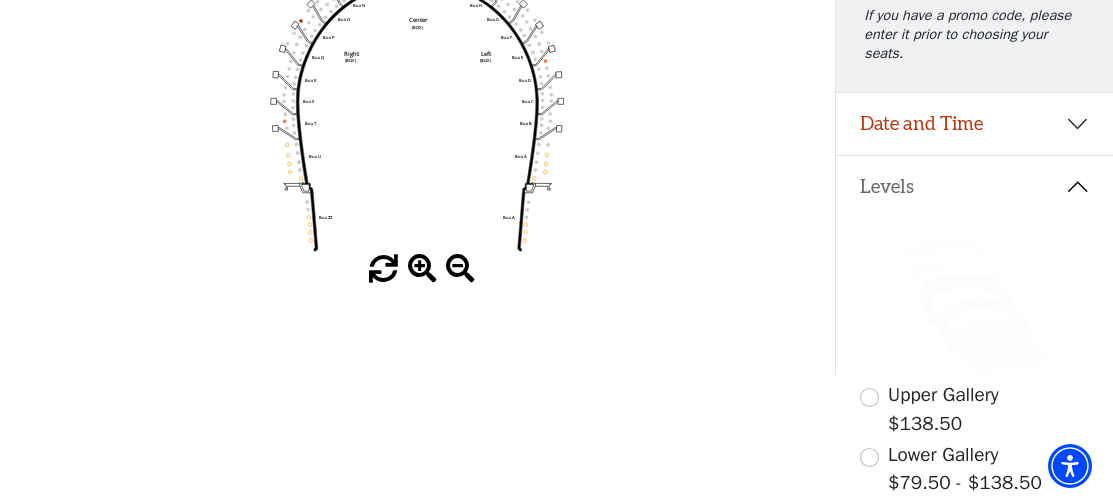 click 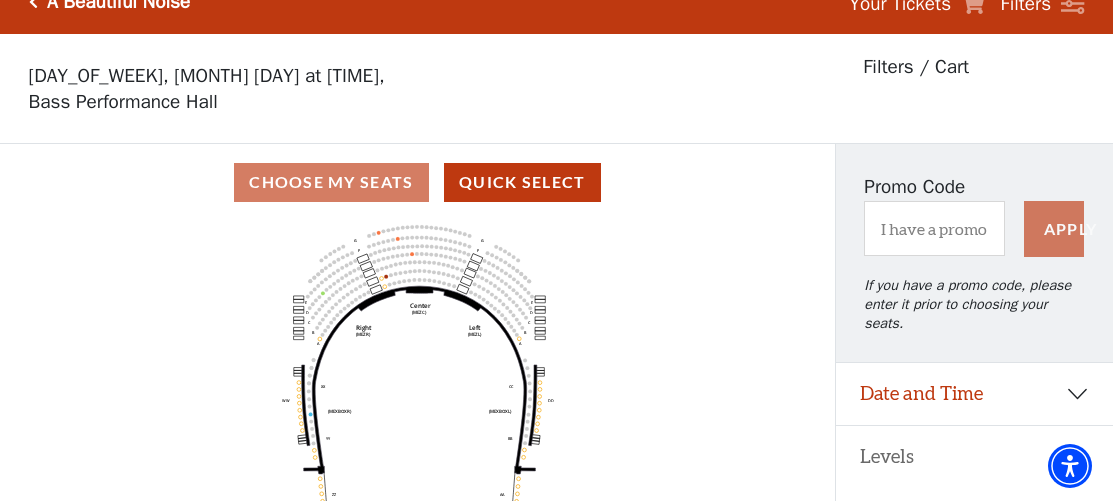 scroll, scrollTop: 0, scrollLeft: 0, axis: both 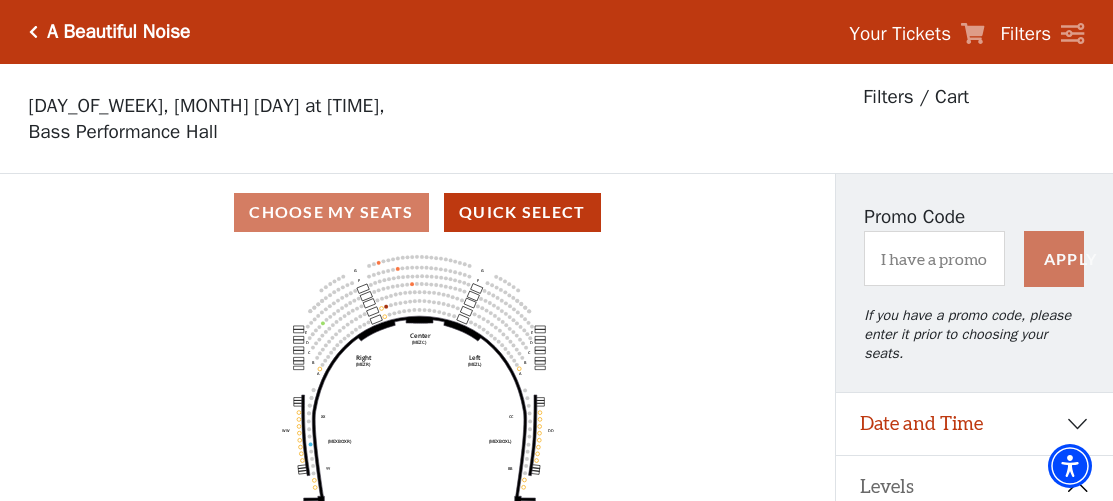 click at bounding box center [33, 32] 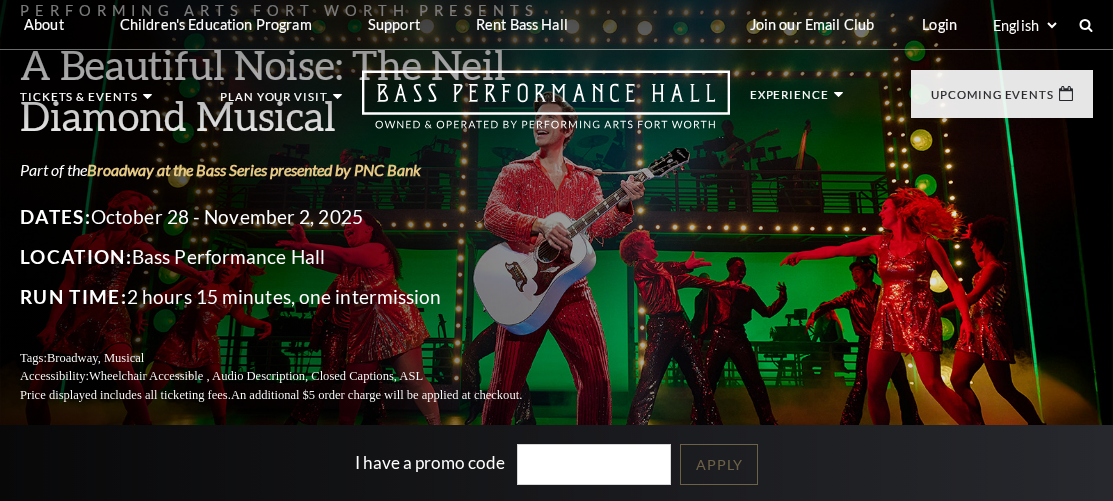 scroll, scrollTop: 0, scrollLeft: 0, axis: both 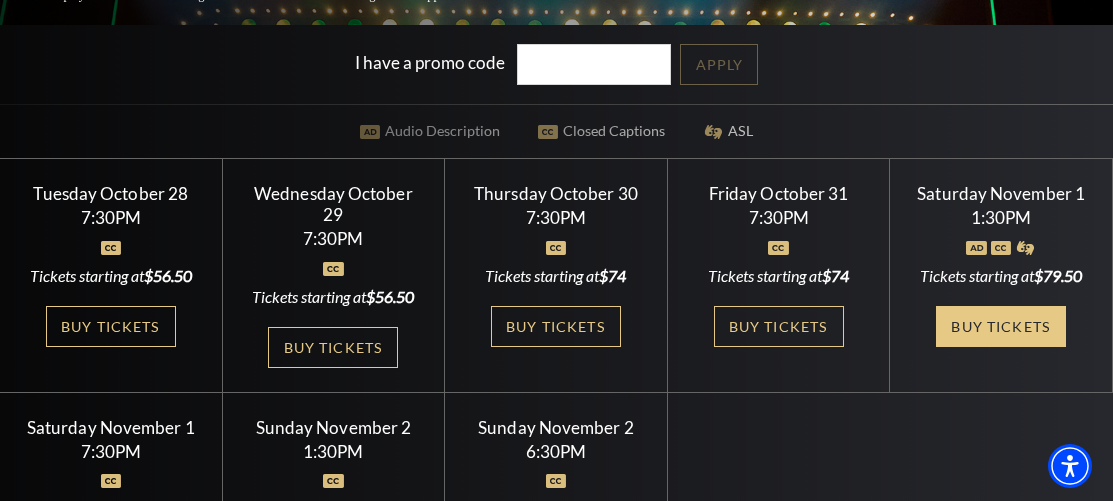 click on "Buy Tickets" at bounding box center [1001, 326] 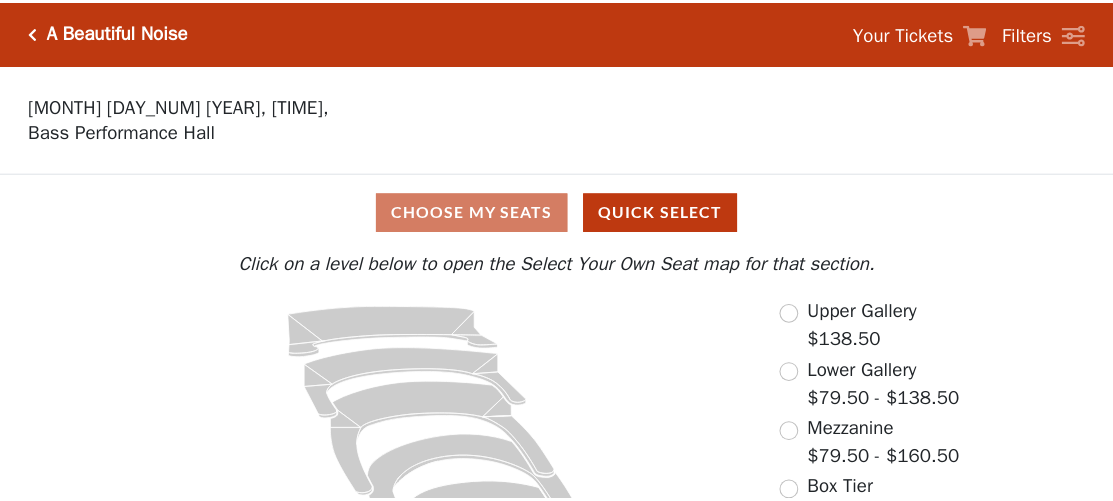 scroll, scrollTop: 0, scrollLeft: 0, axis: both 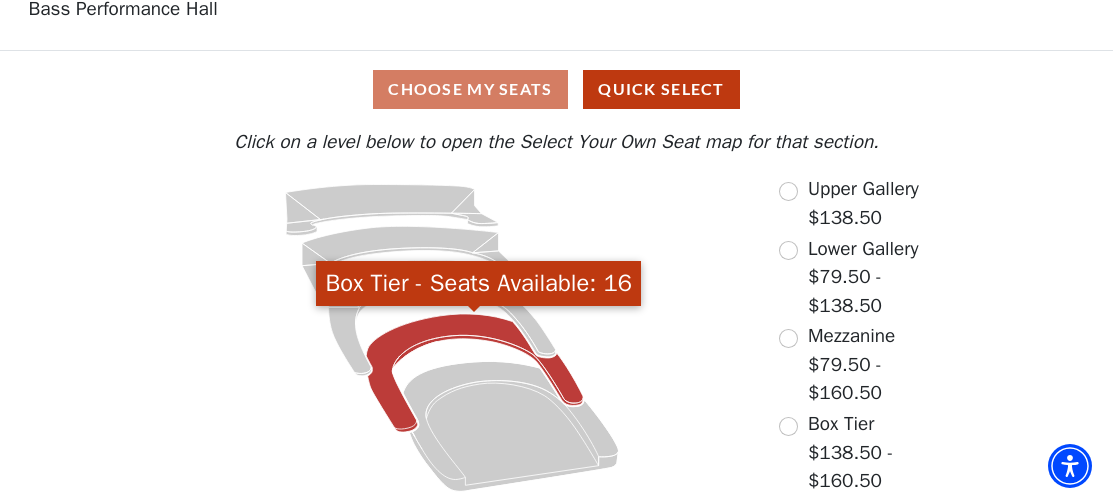 click 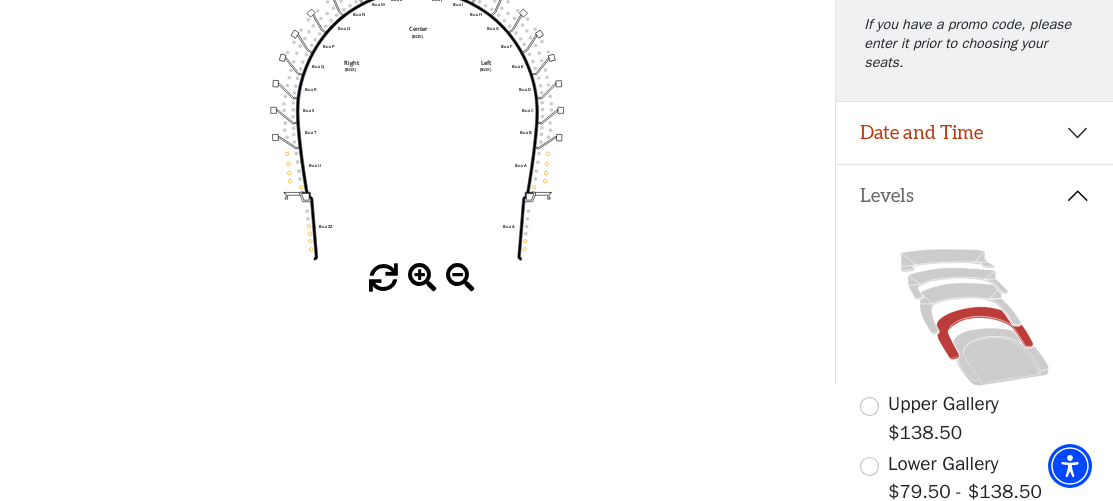 scroll, scrollTop: 293, scrollLeft: 0, axis: vertical 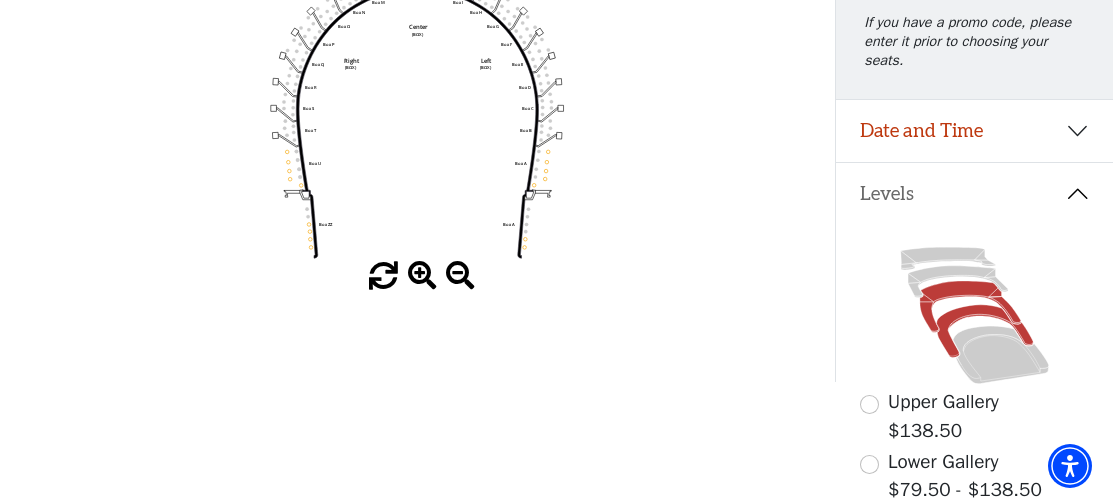 click 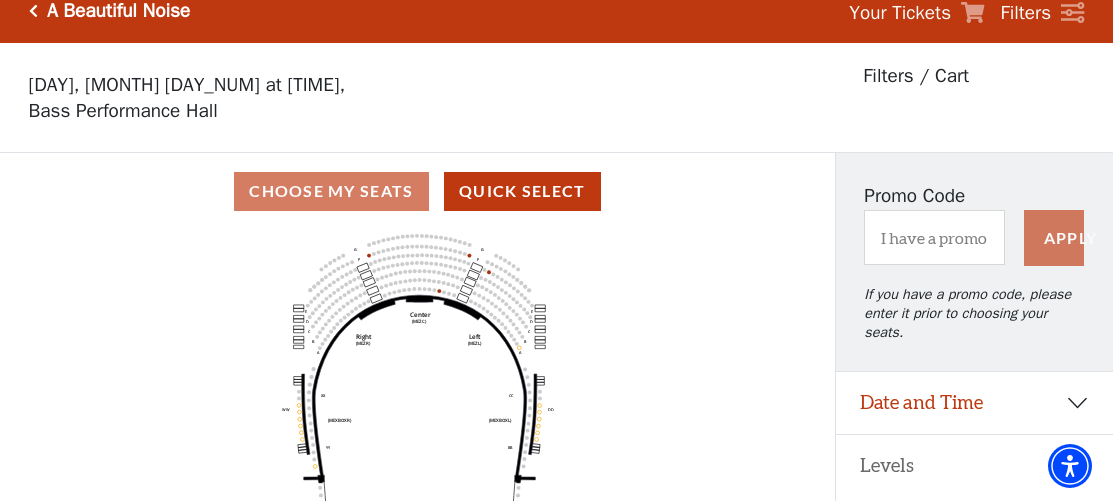 scroll, scrollTop: 0, scrollLeft: 0, axis: both 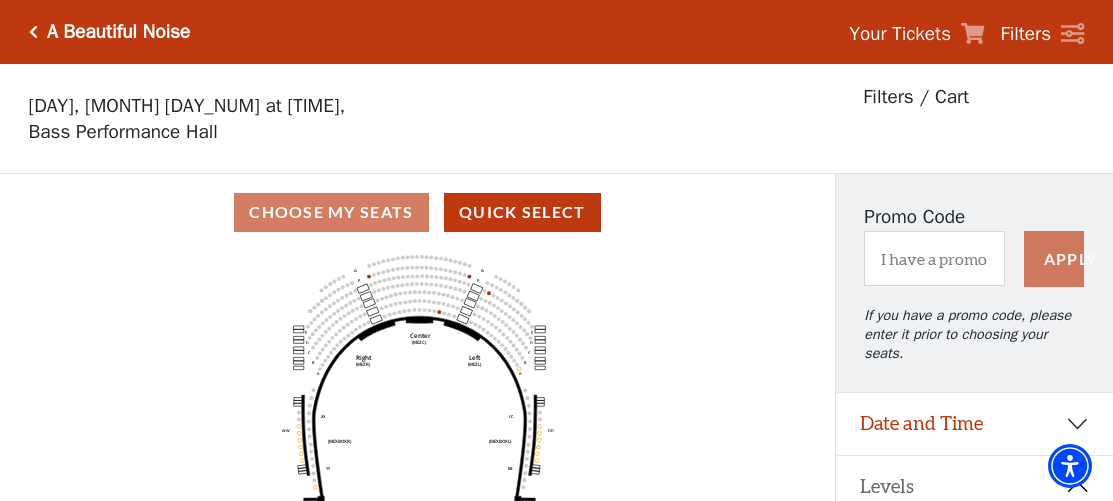 click at bounding box center (33, 32) 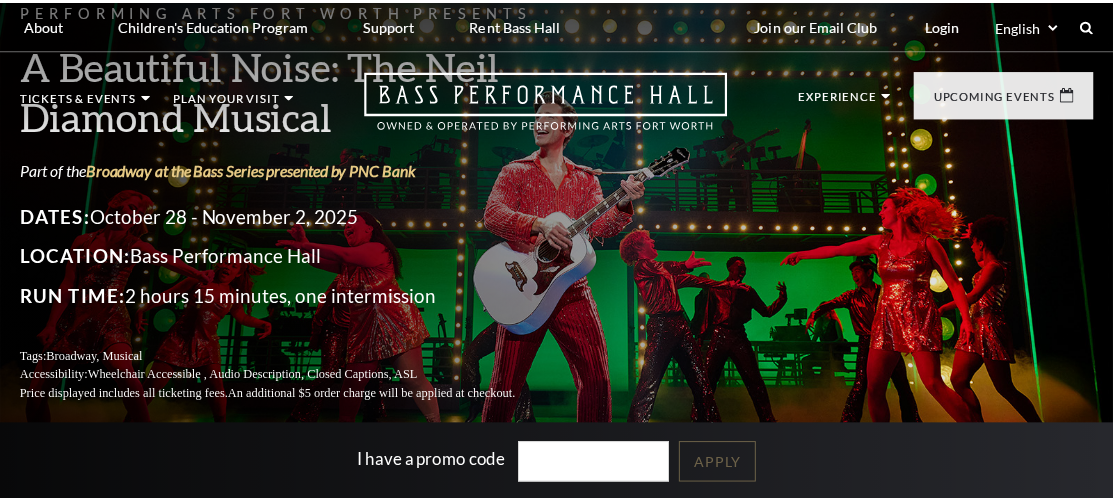 scroll, scrollTop: 0, scrollLeft: 0, axis: both 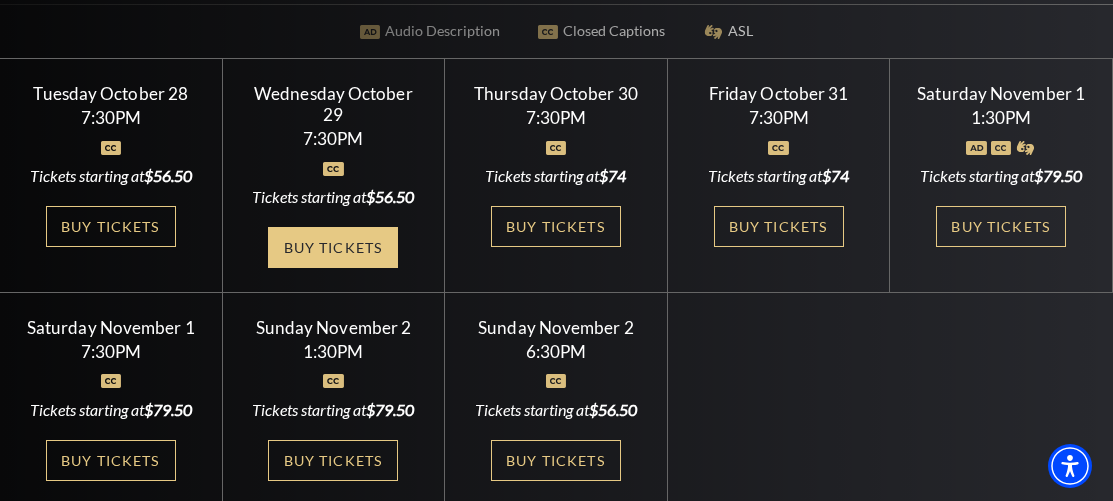 click on "Buy Tickets" at bounding box center [333, 247] 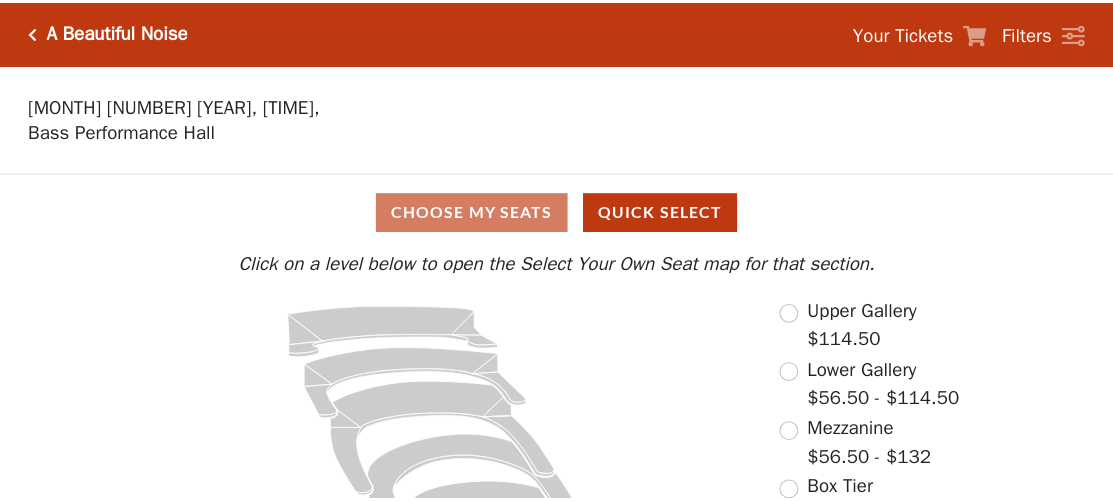 scroll, scrollTop: 0, scrollLeft: 0, axis: both 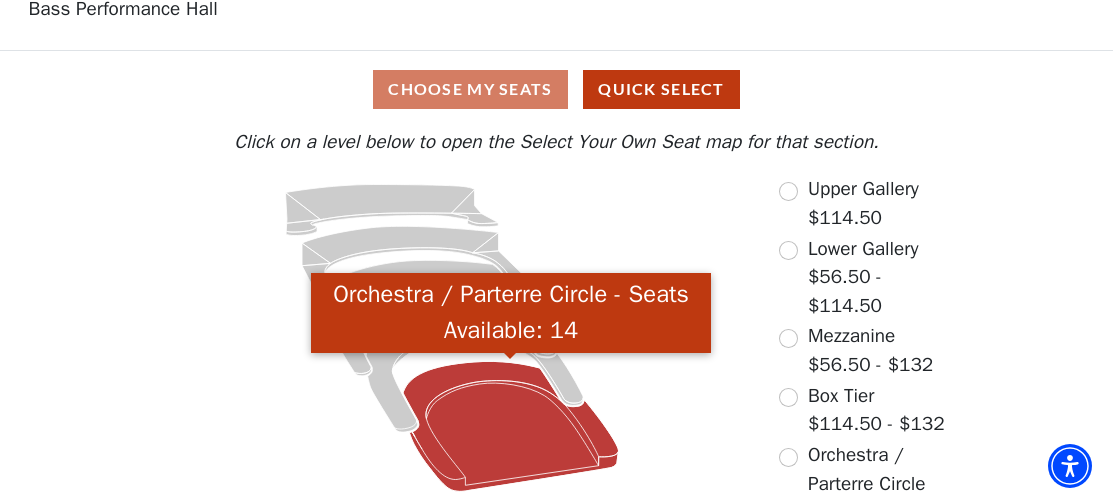 click 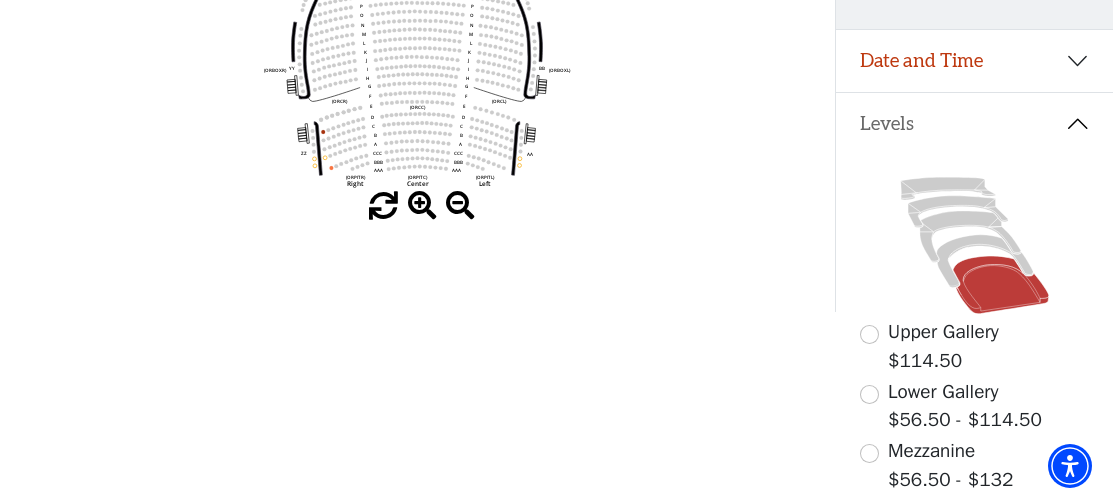 scroll, scrollTop: 393, scrollLeft: 0, axis: vertical 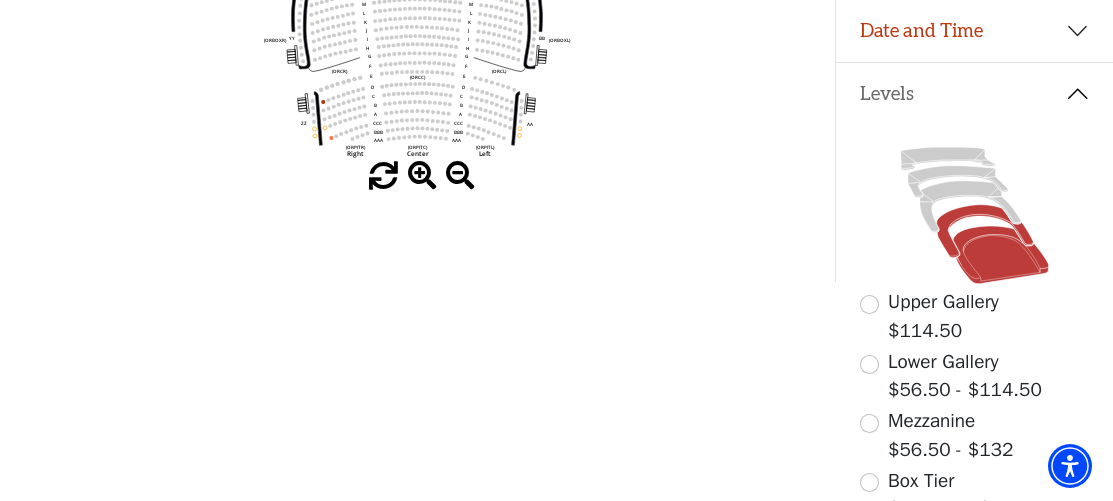 click 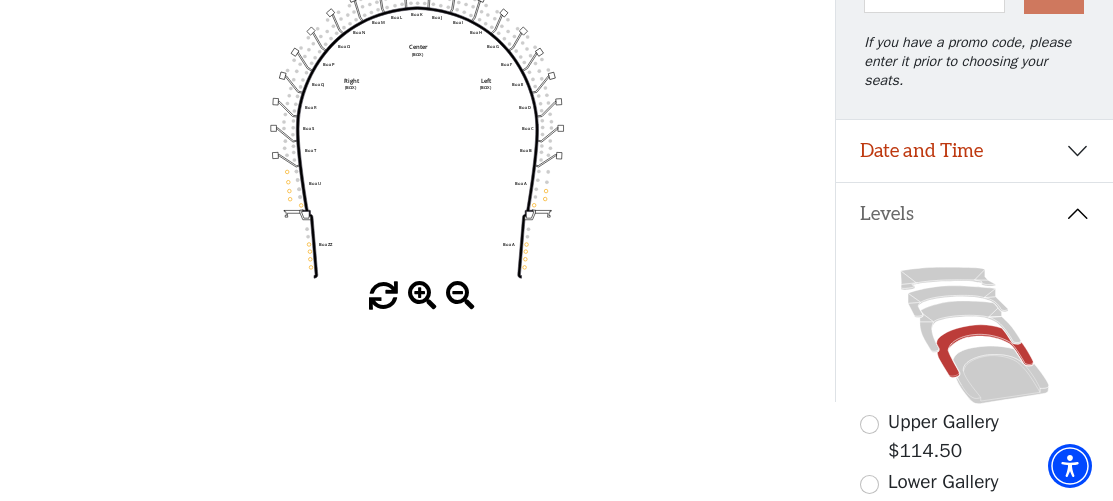 scroll, scrollTop: 293, scrollLeft: 0, axis: vertical 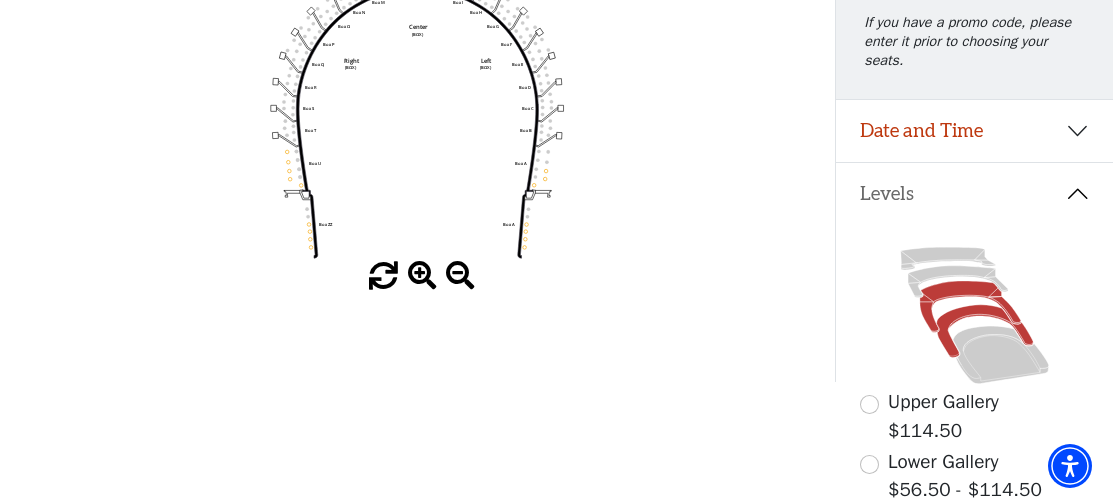 click 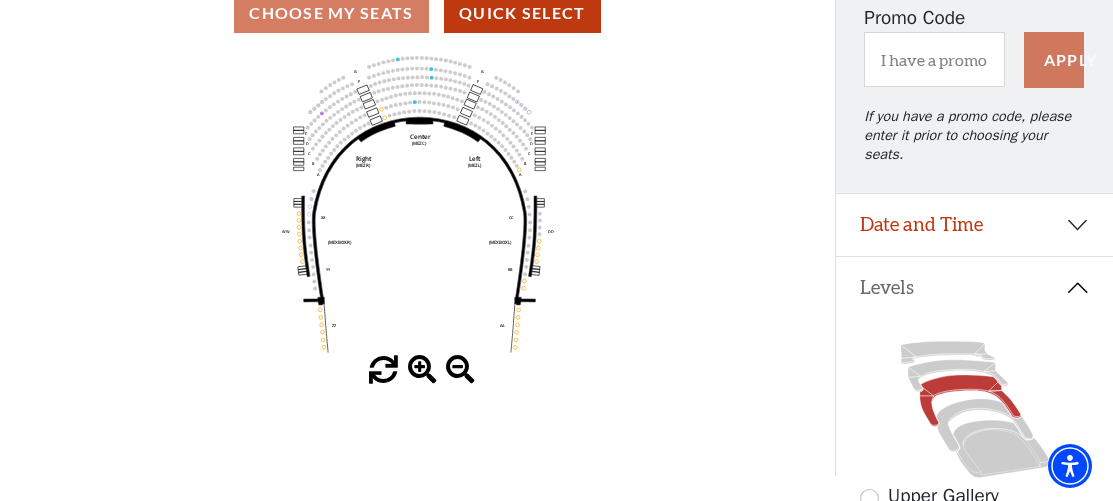scroll, scrollTop: 200, scrollLeft: 0, axis: vertical 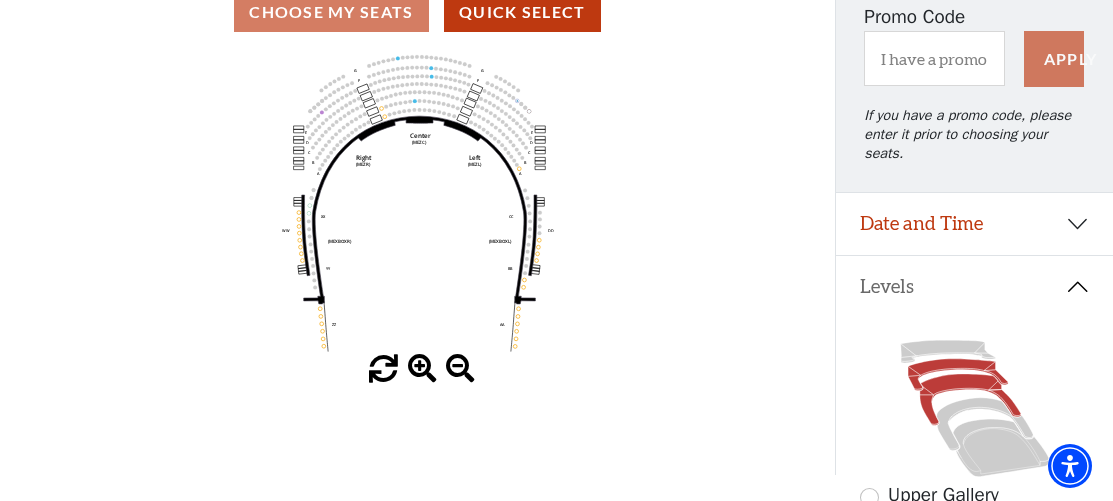click 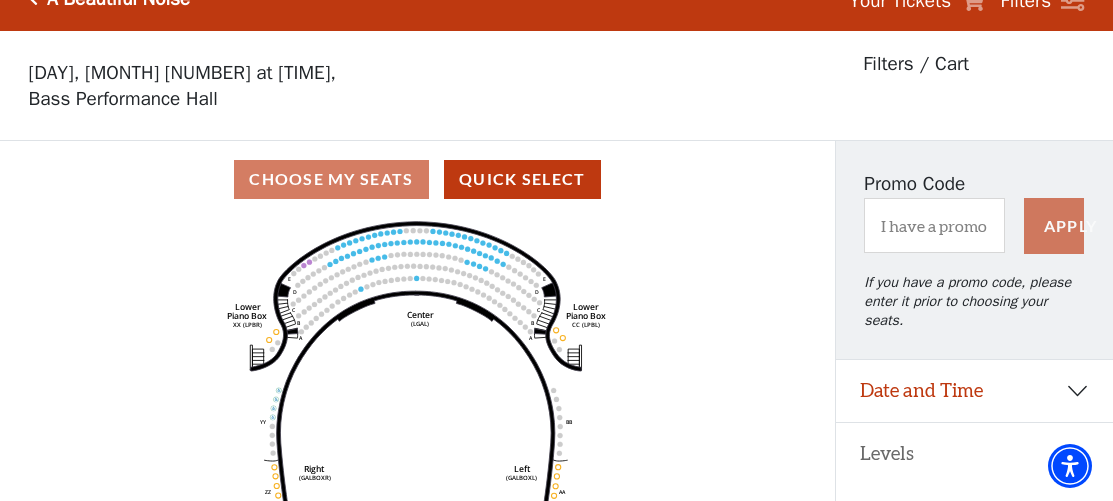 scroll, scrollTop: 0, scrollLeft: 0, axis: both 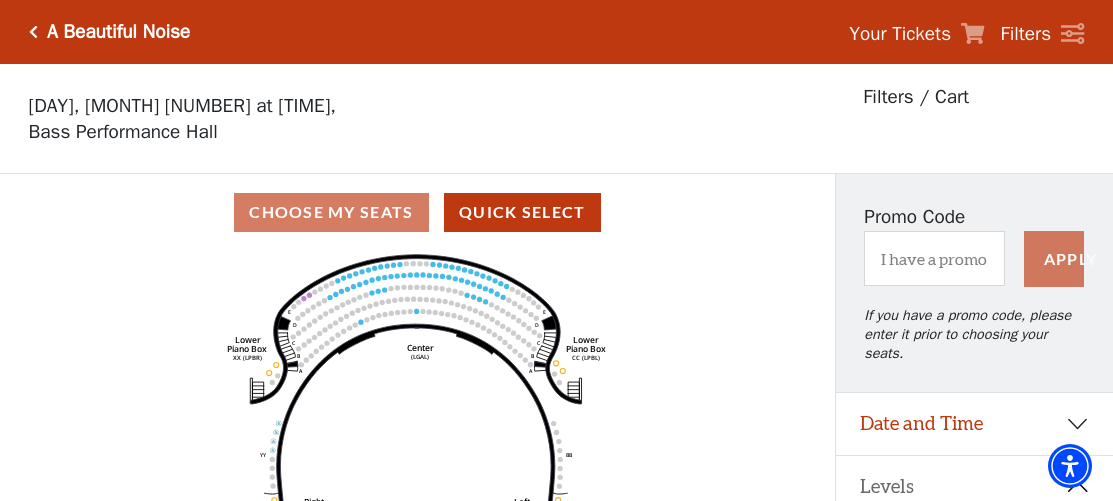 click at bounding box center (33, 32) 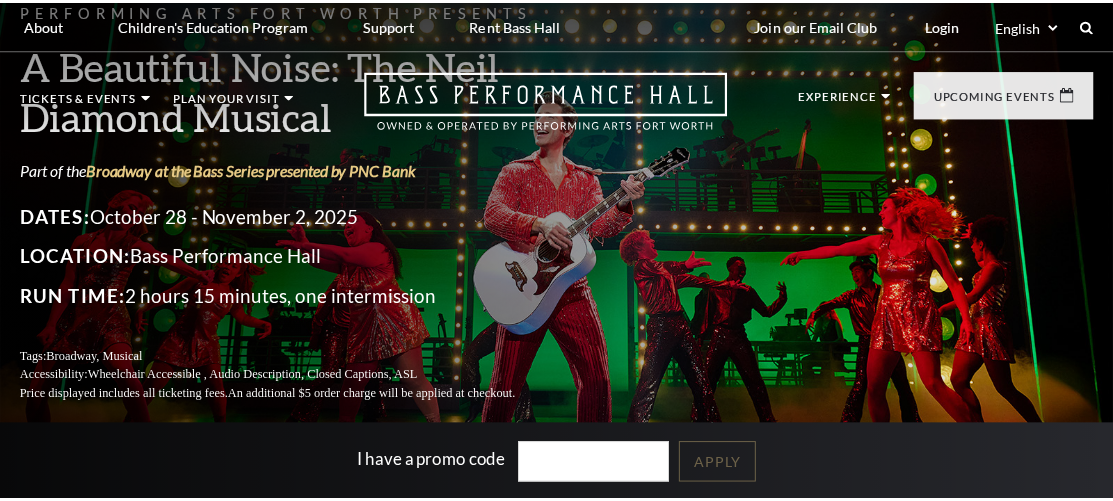 scroll, scrollTop: 0, scrollLeft: 0, axis: both 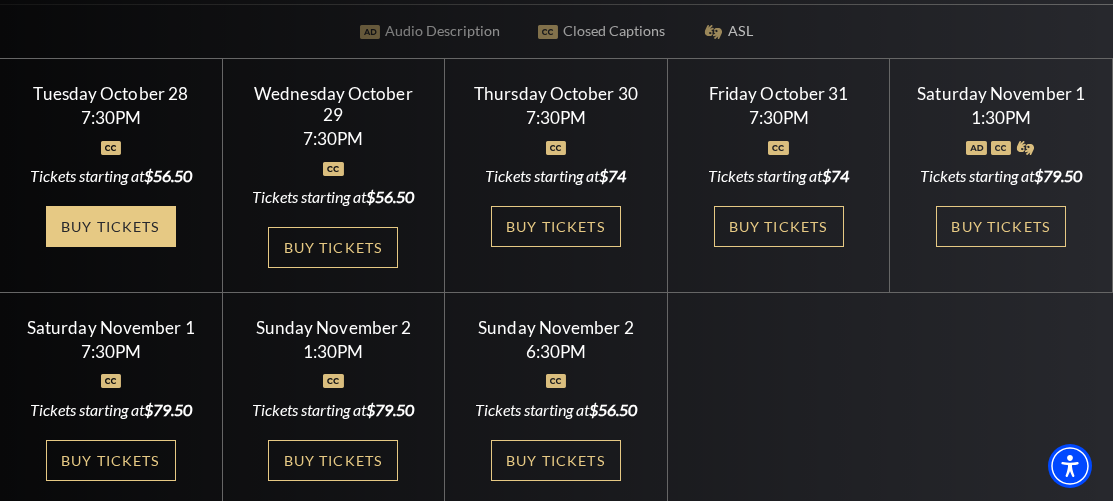 click on "Buy Tickets" at bounding box center (111, 226) 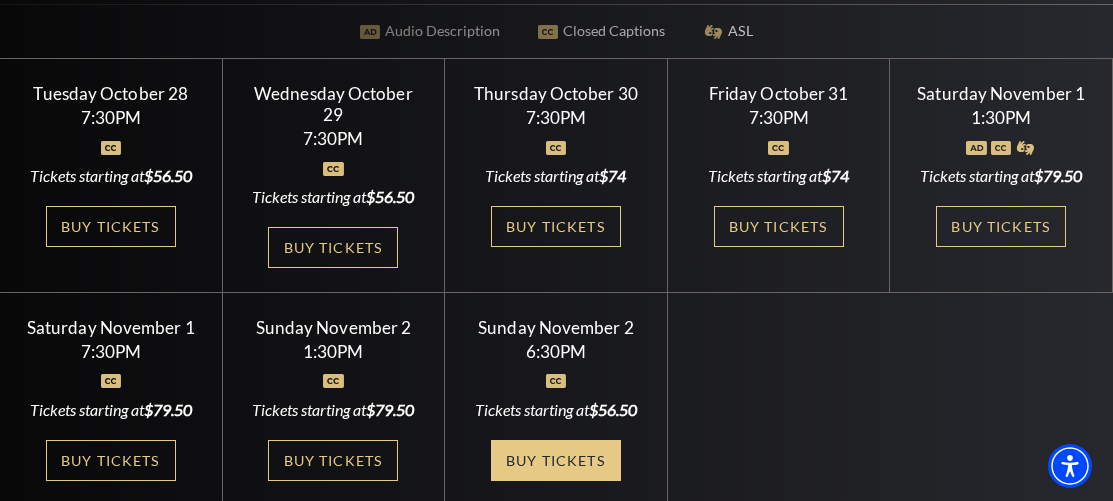 click on "Buy Tickets" at bounding box center (556, 460) 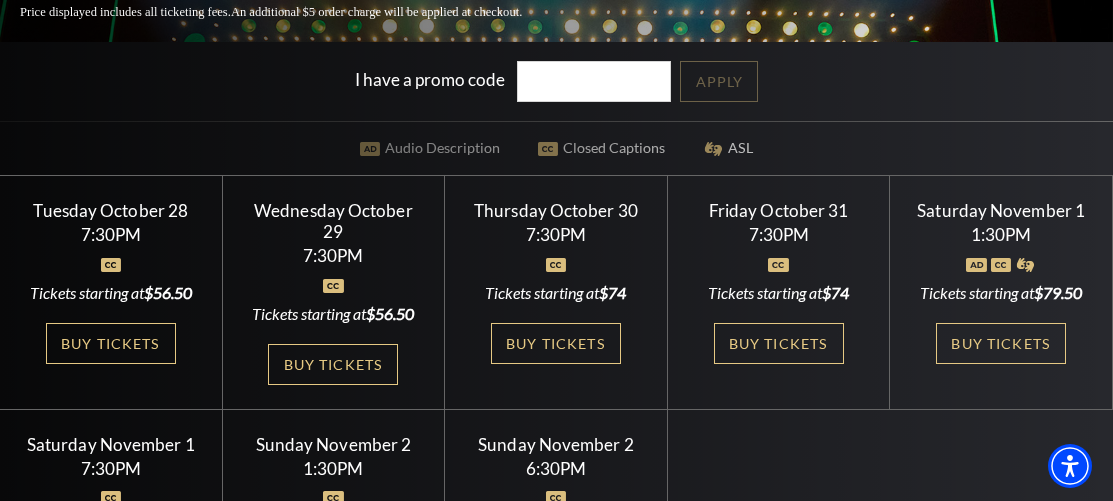 scroll, scrollTop: 400, scrollLeft: 0, axis: vertical 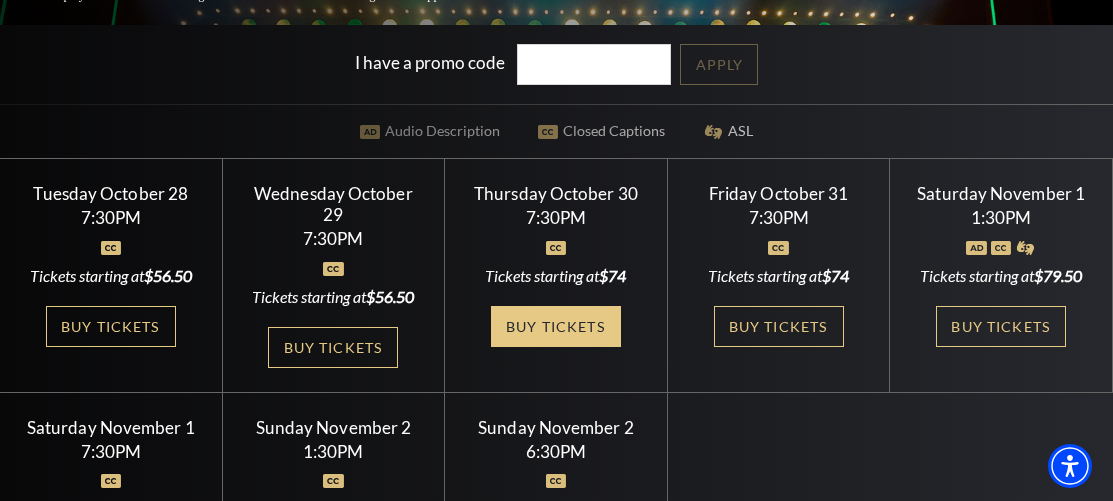 click on "Buy Tickets" at bounding box center [556, 326] 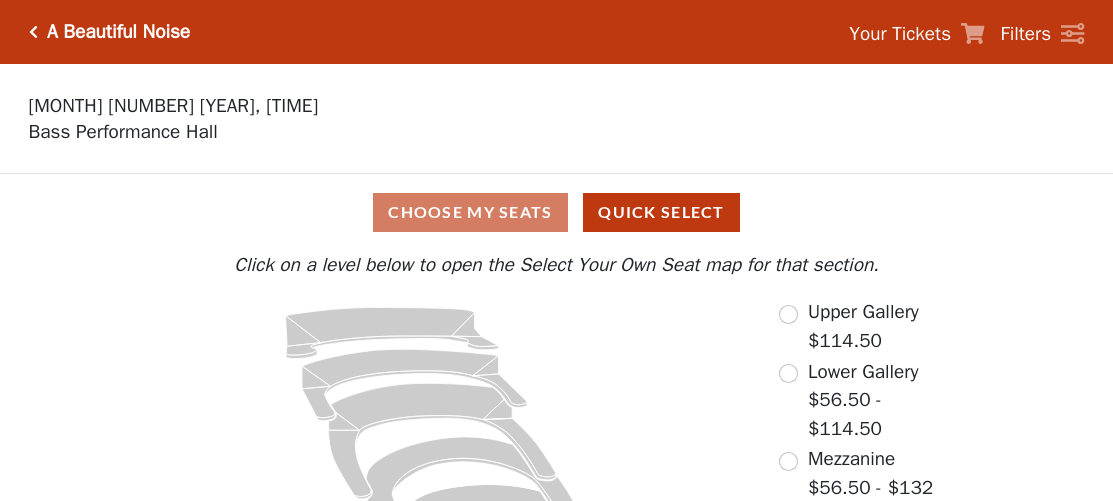 scroll, scrollTop: 0, scrollLeft: 0, axis: both 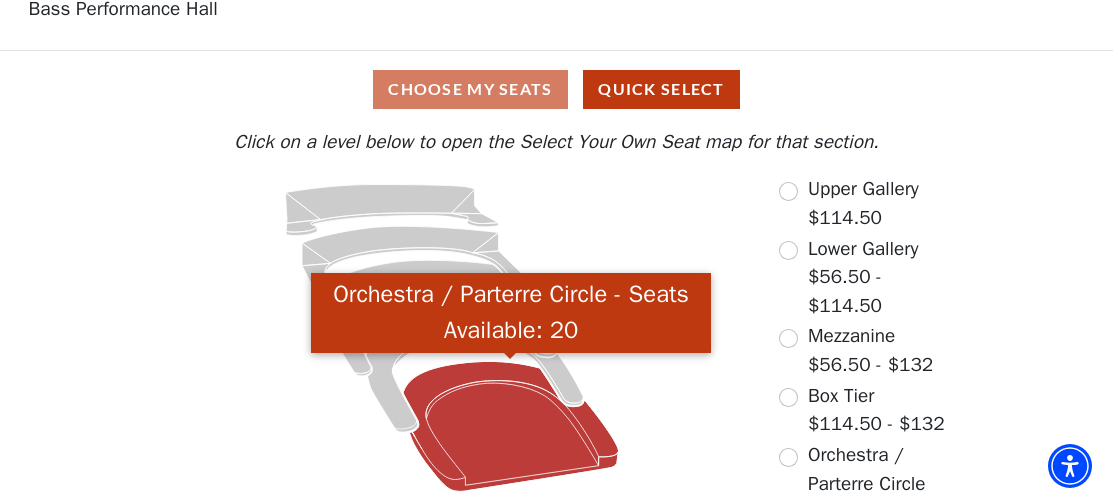 click 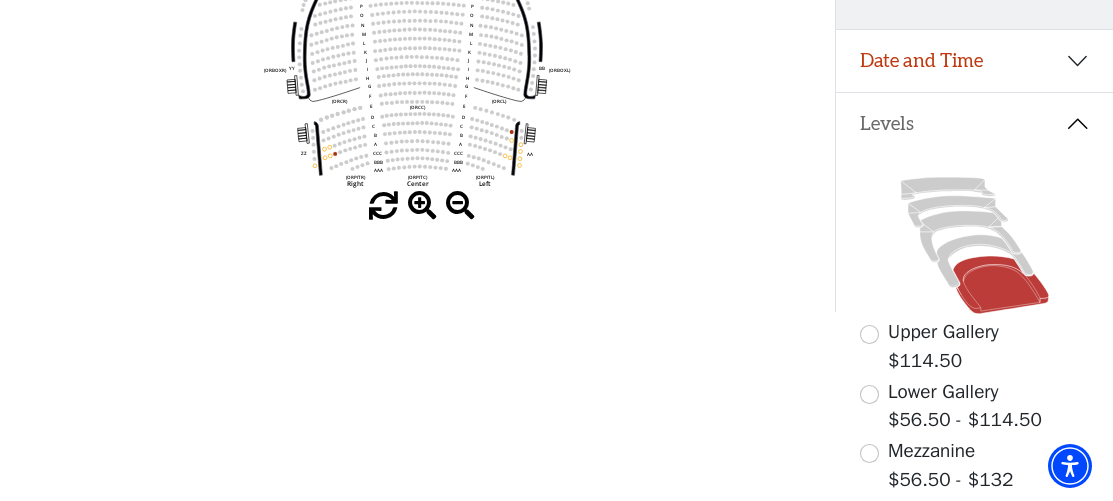 scroll, scrollTop: 393, scrollLeft: 0, axis: vertical 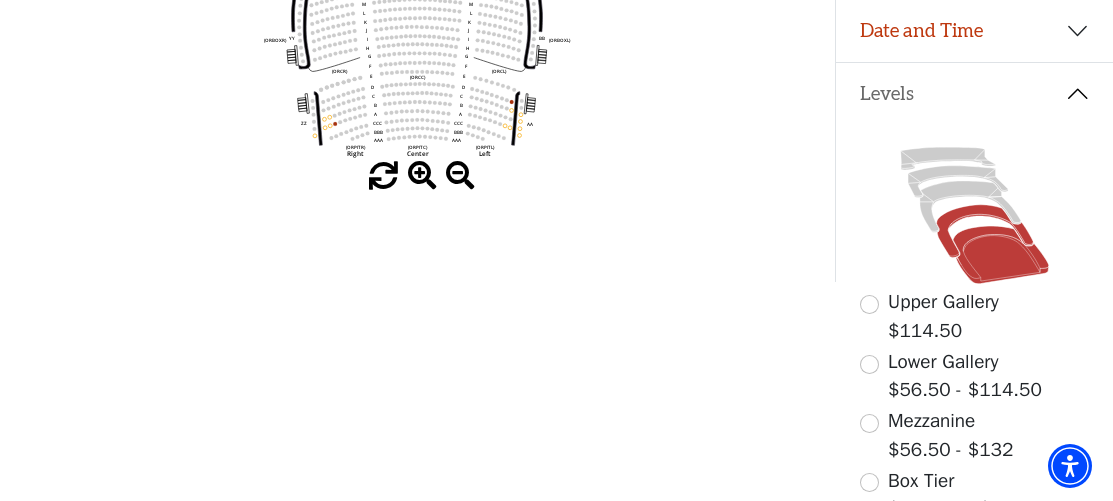 click 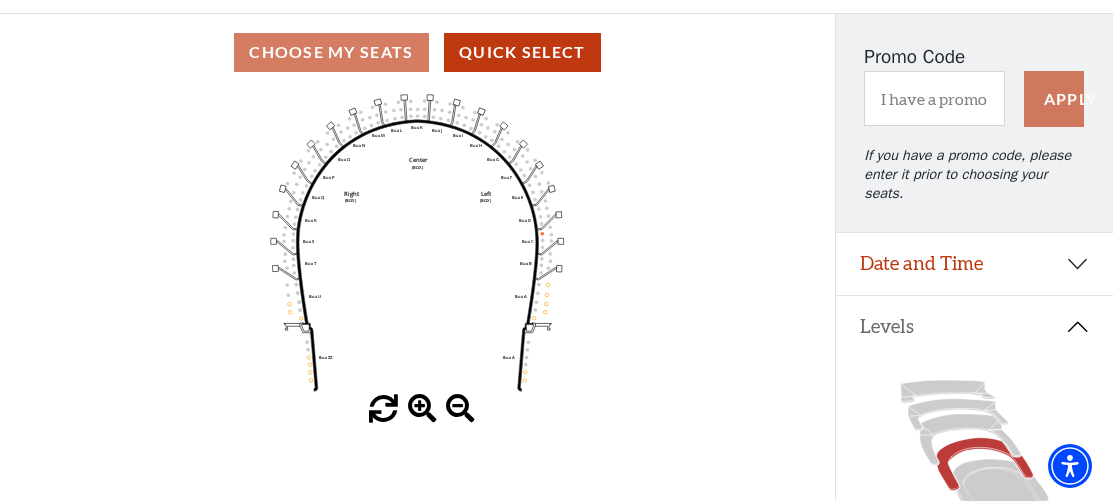 scroll, scrollTop: 193, scrollLeft: 0, axis: vertical 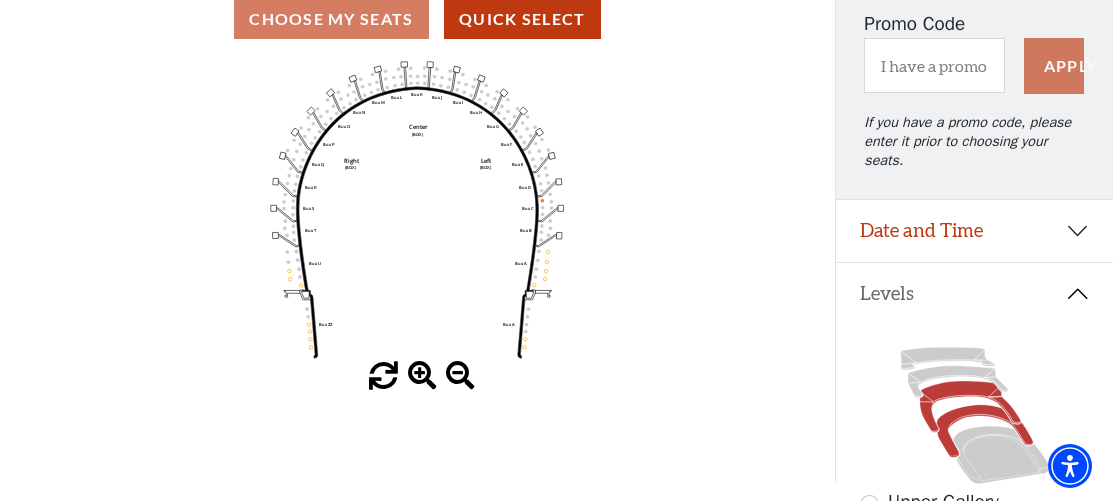 click 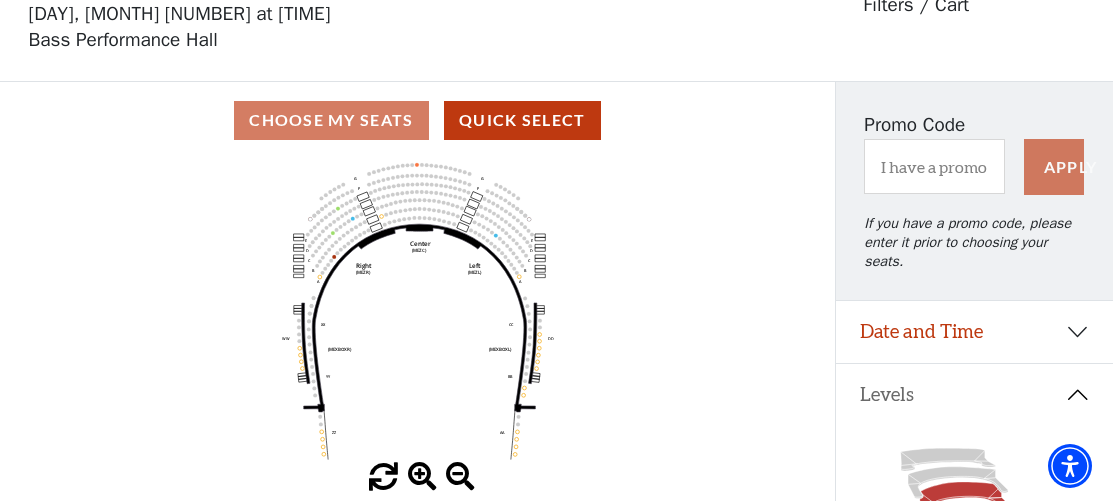scroll, scrollTop: 93, scrollLeft: 0, axis: vertical 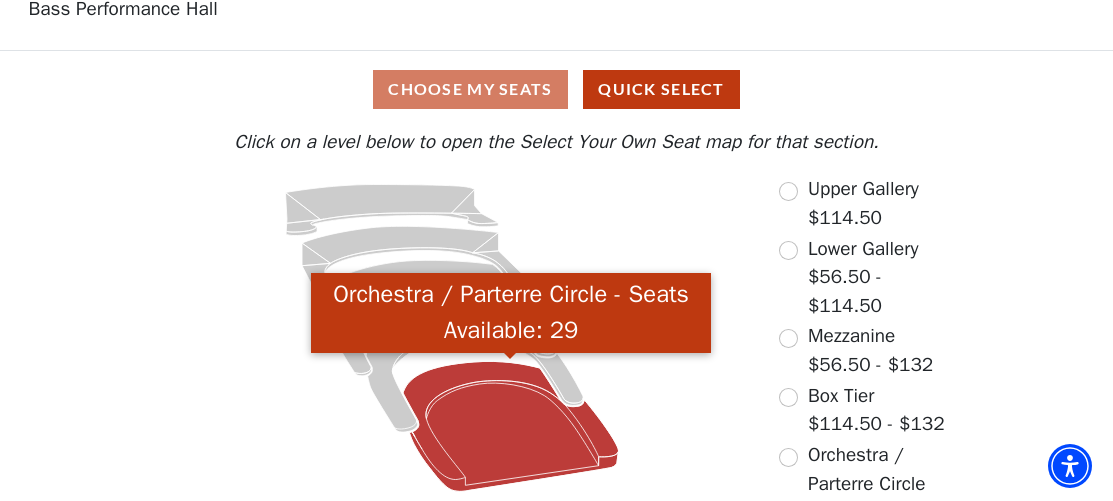 click 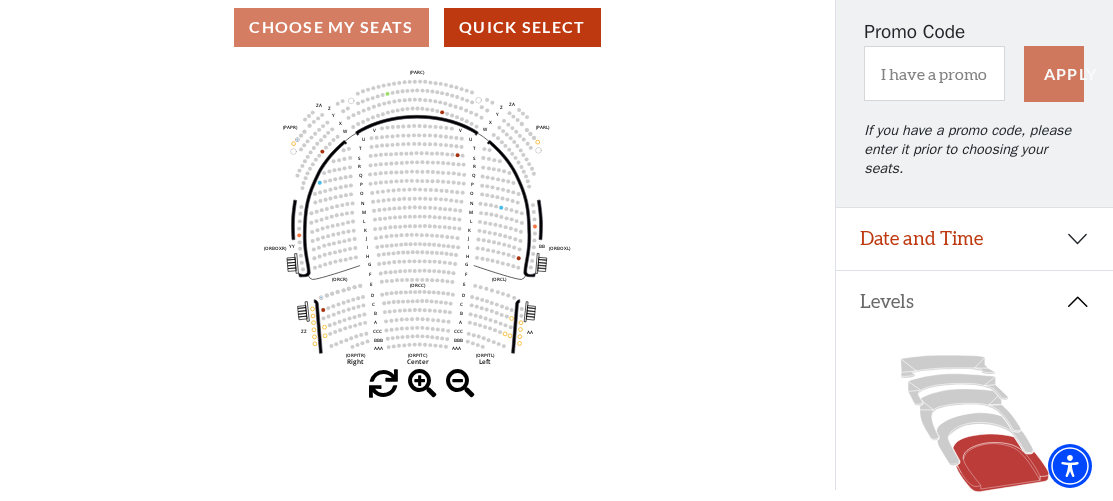 scroll, scrollTop: 293, scrollLeft: 0, axis: vertical 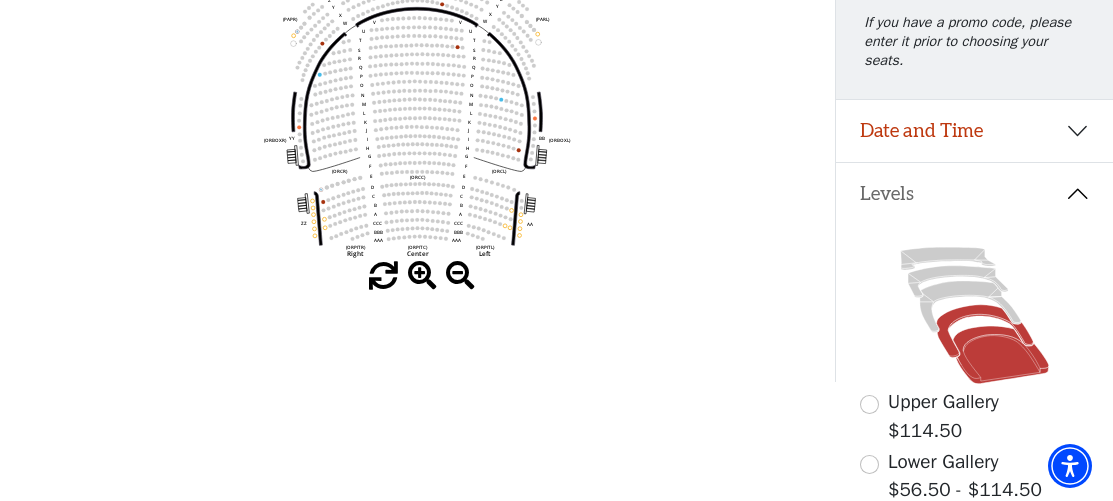 click 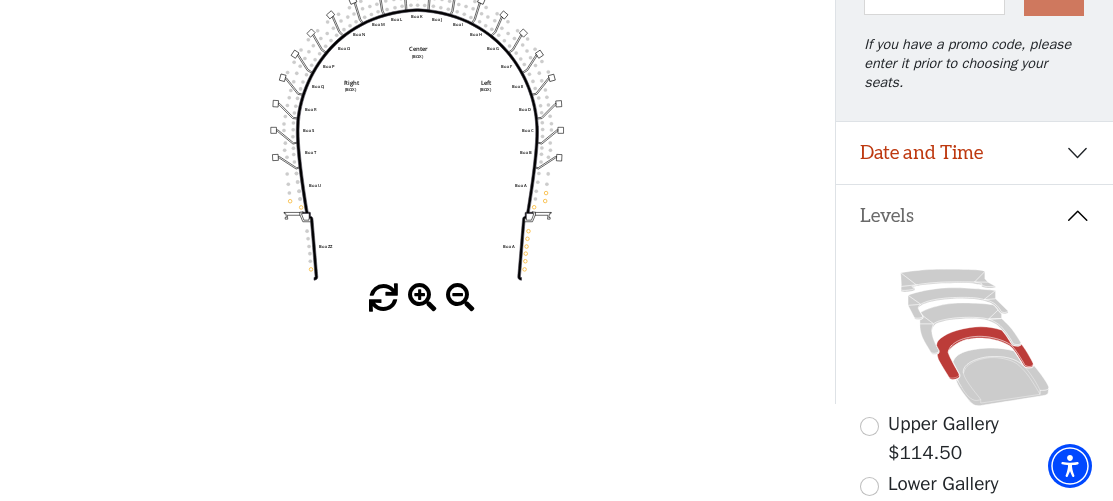 scroll, scrollTop: 293, scrollLeft: 0, axis: vertical 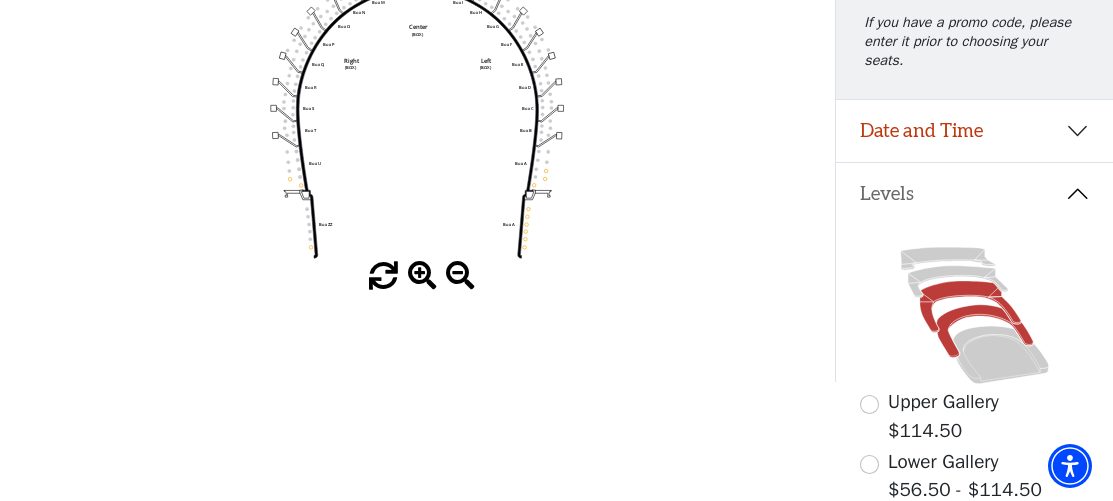 click 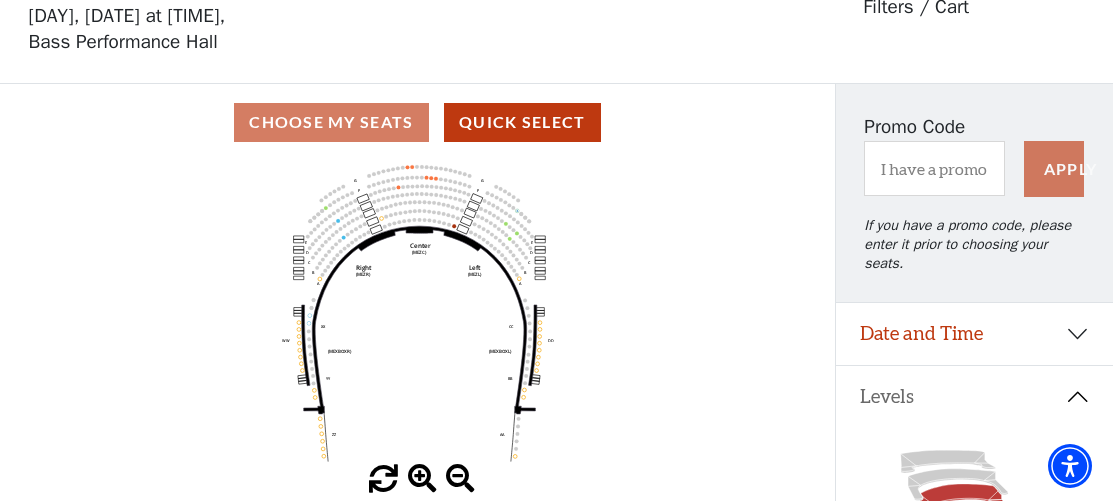 scroll, scrollTop: 93, scrollLeft: 0, axis: vertical 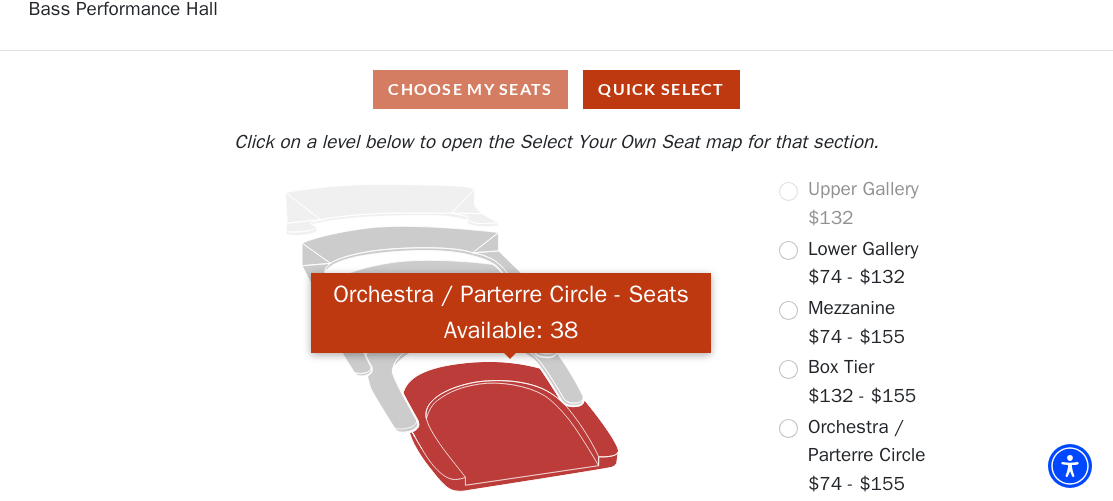click 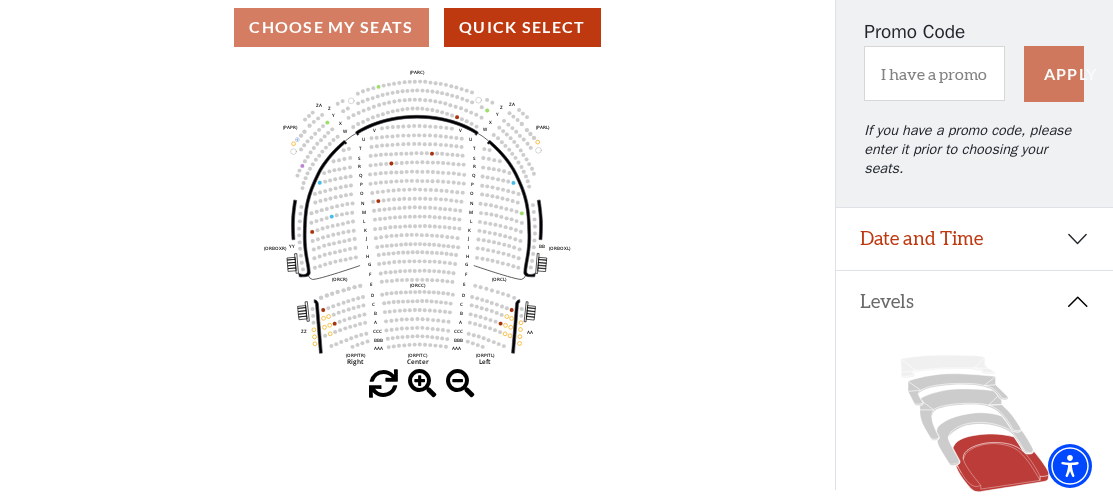 scroll, scrollTop: 293, scrollLeft: 0, axis: vertical 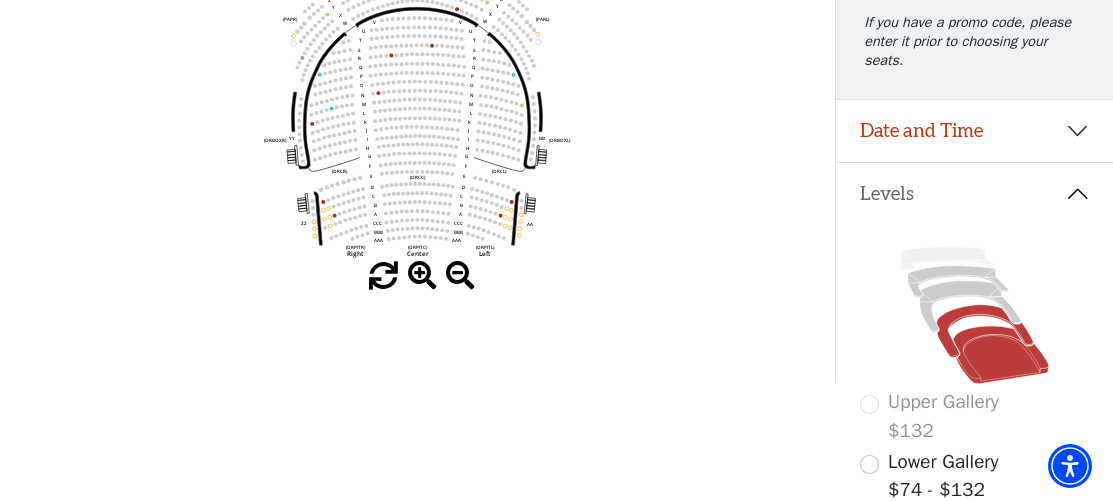click 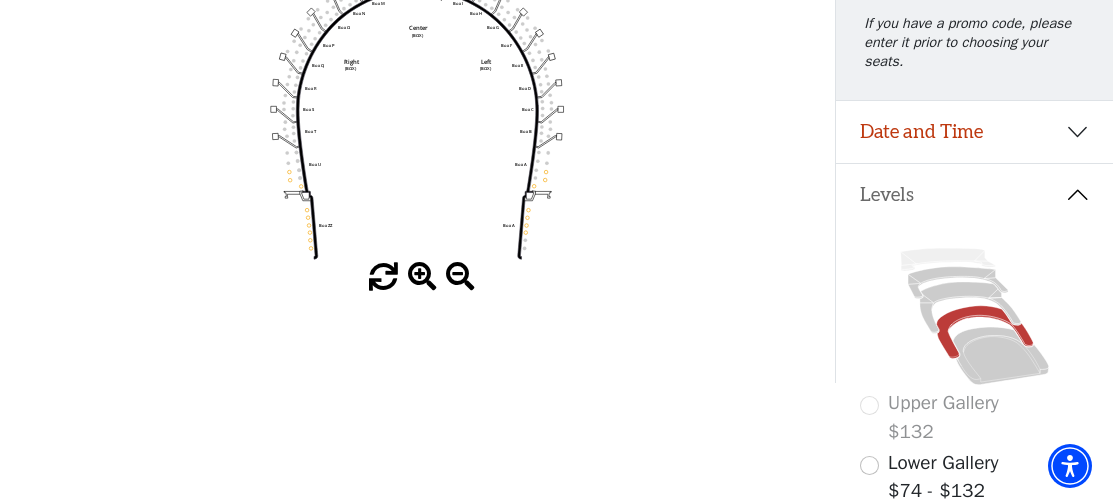 scroll, scrollTop: 293, scrollLeft: 0, axis: vertical 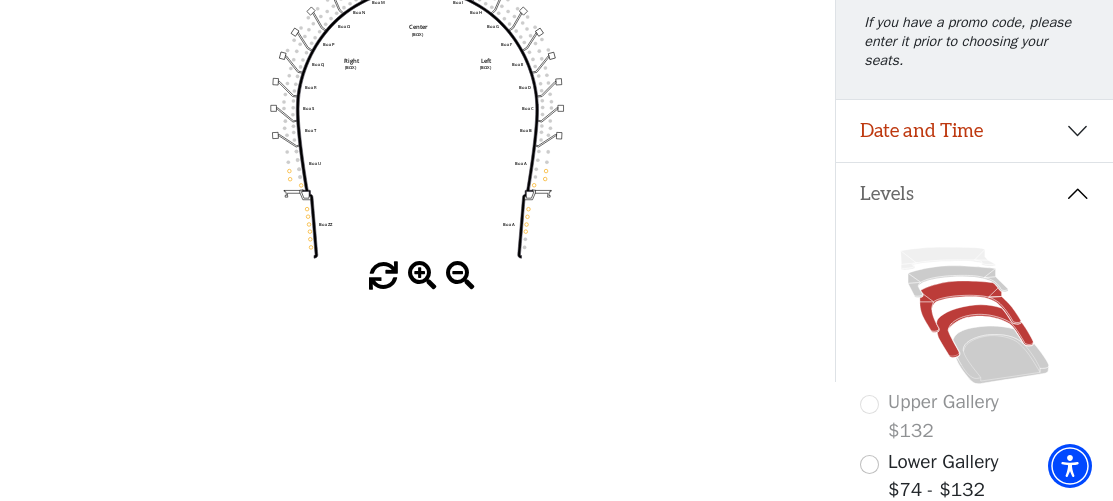 click 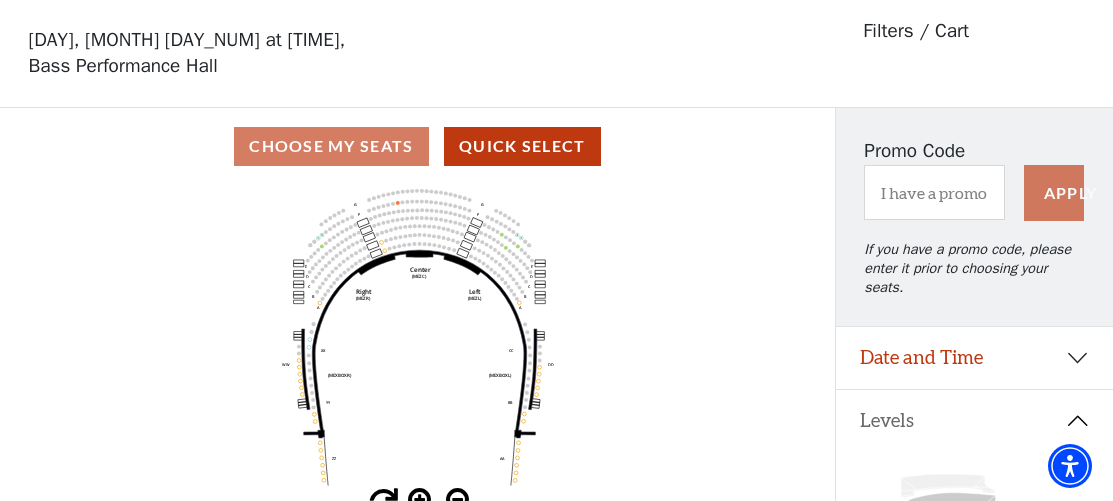 scroll, scrollTop: 100, scrollLeft: 0, axis: vertical 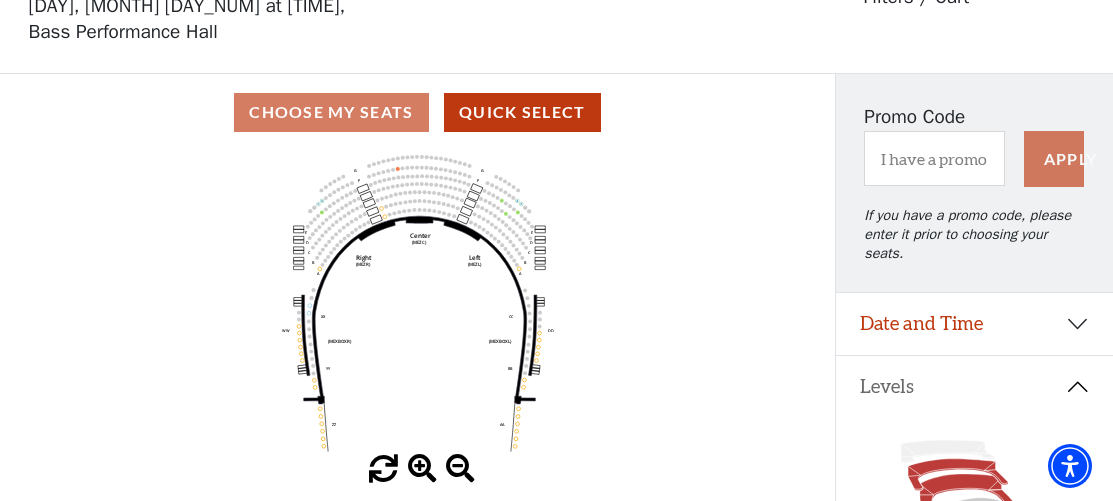click 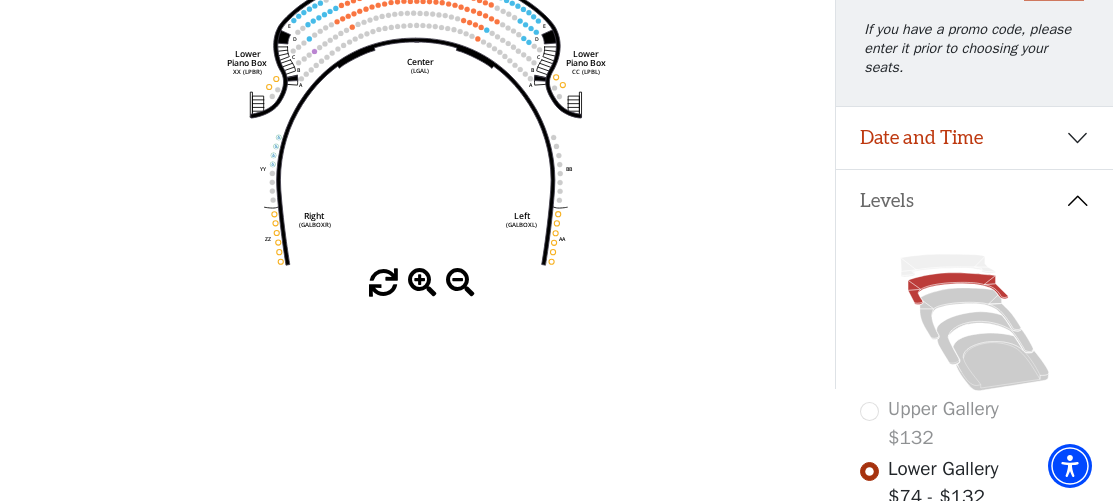 scroll, scrollTop: 293, scrollLeft: 0, axis: vertical 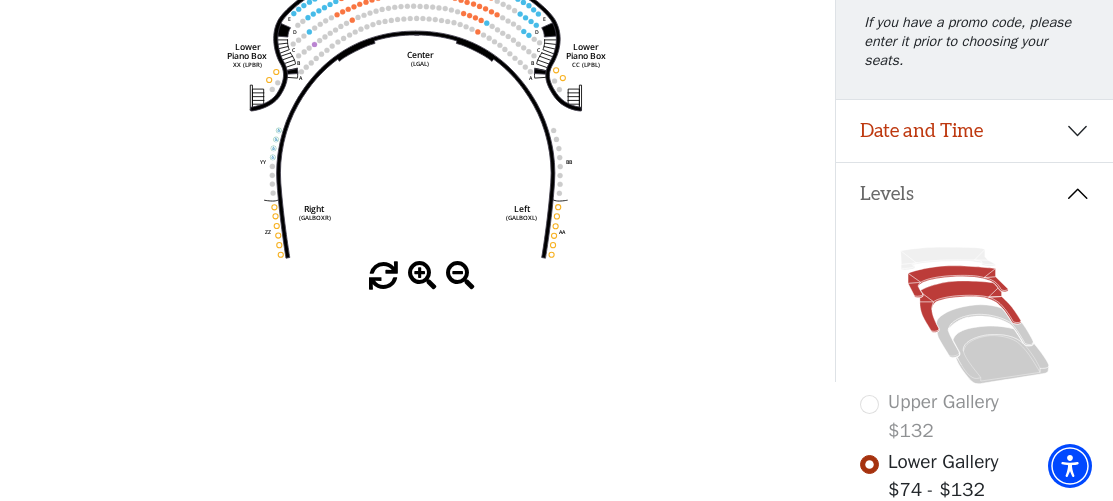 click 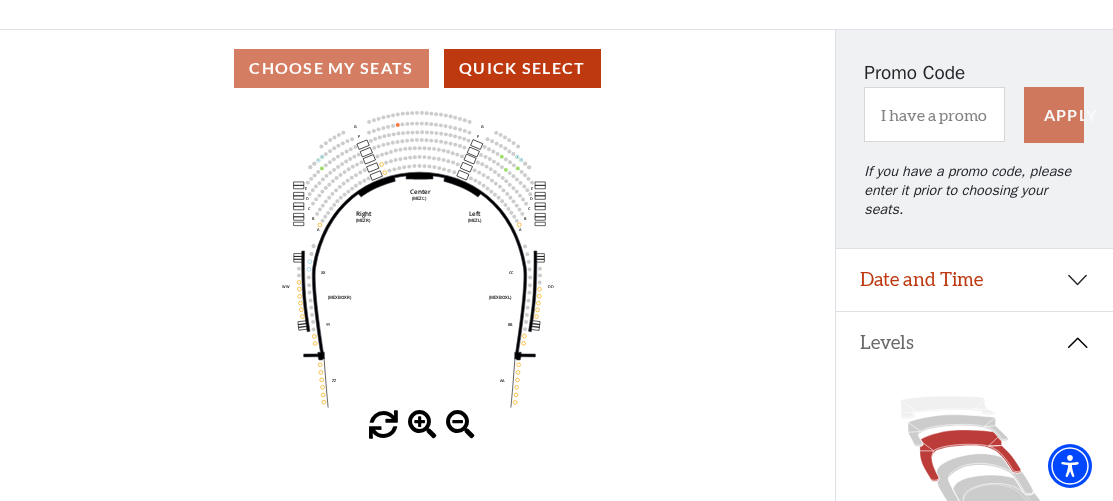 scroll, scrollTop: 193, scrollLeft: 0, axis: vertical 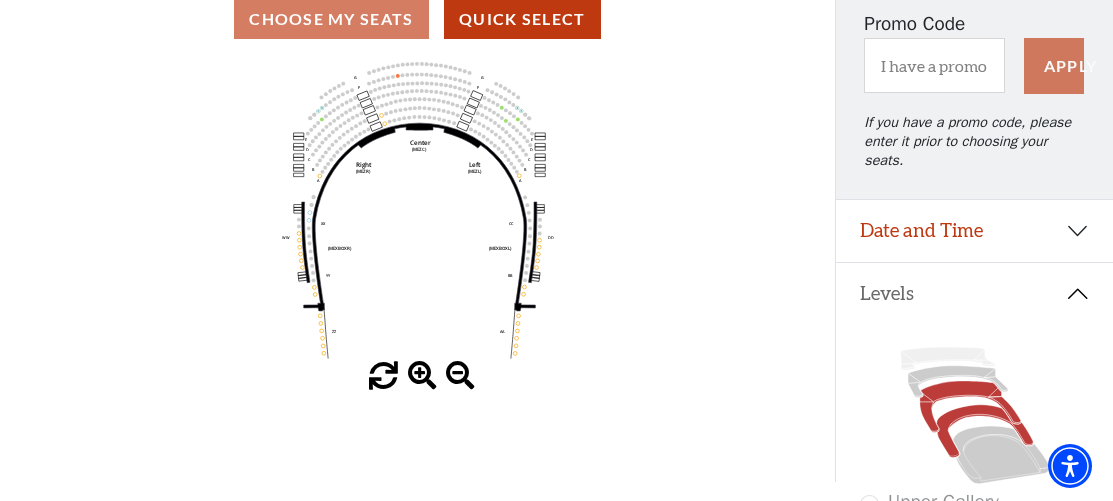 click 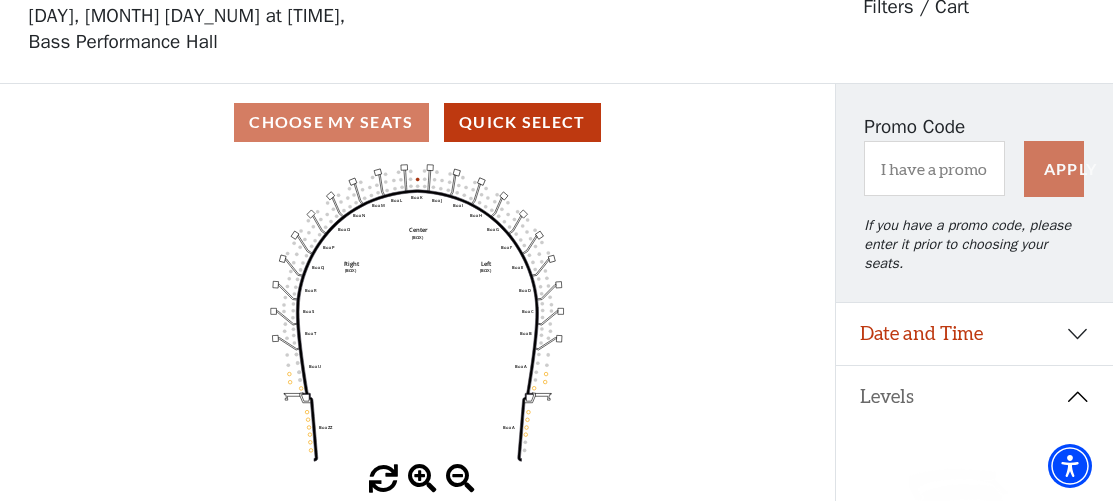 scroll, scrollTop: 93, scrollLeft: 0, axis: vertical 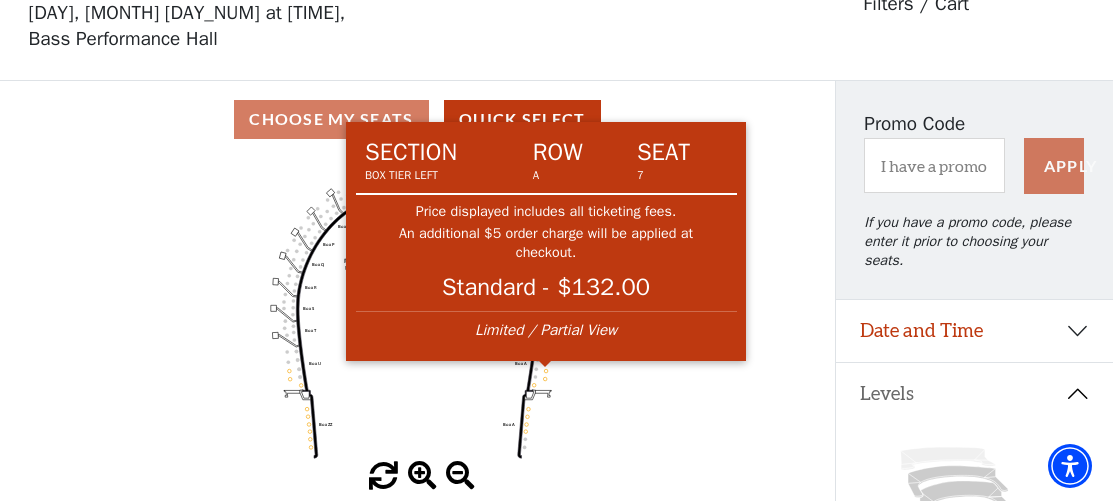 click 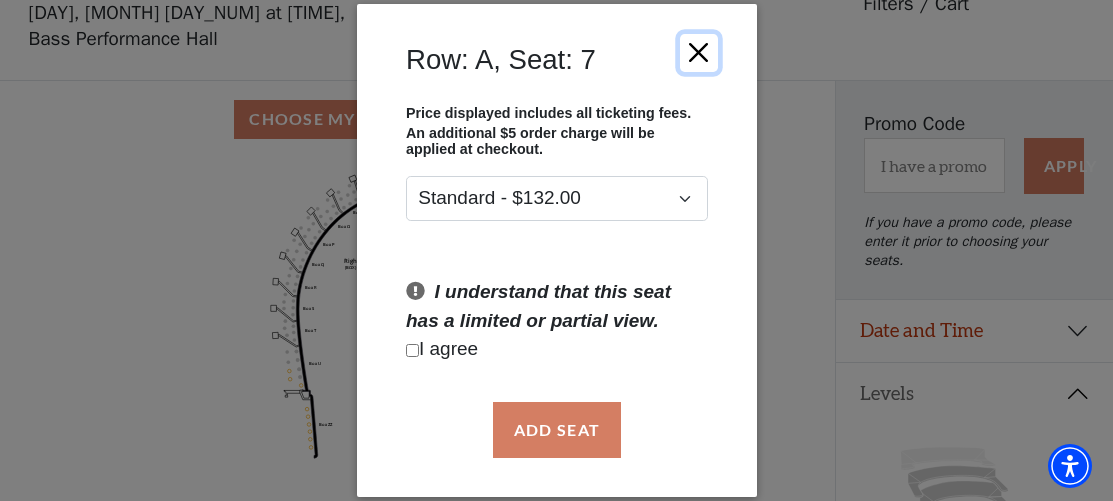 click at bounding box center (698, 53) 